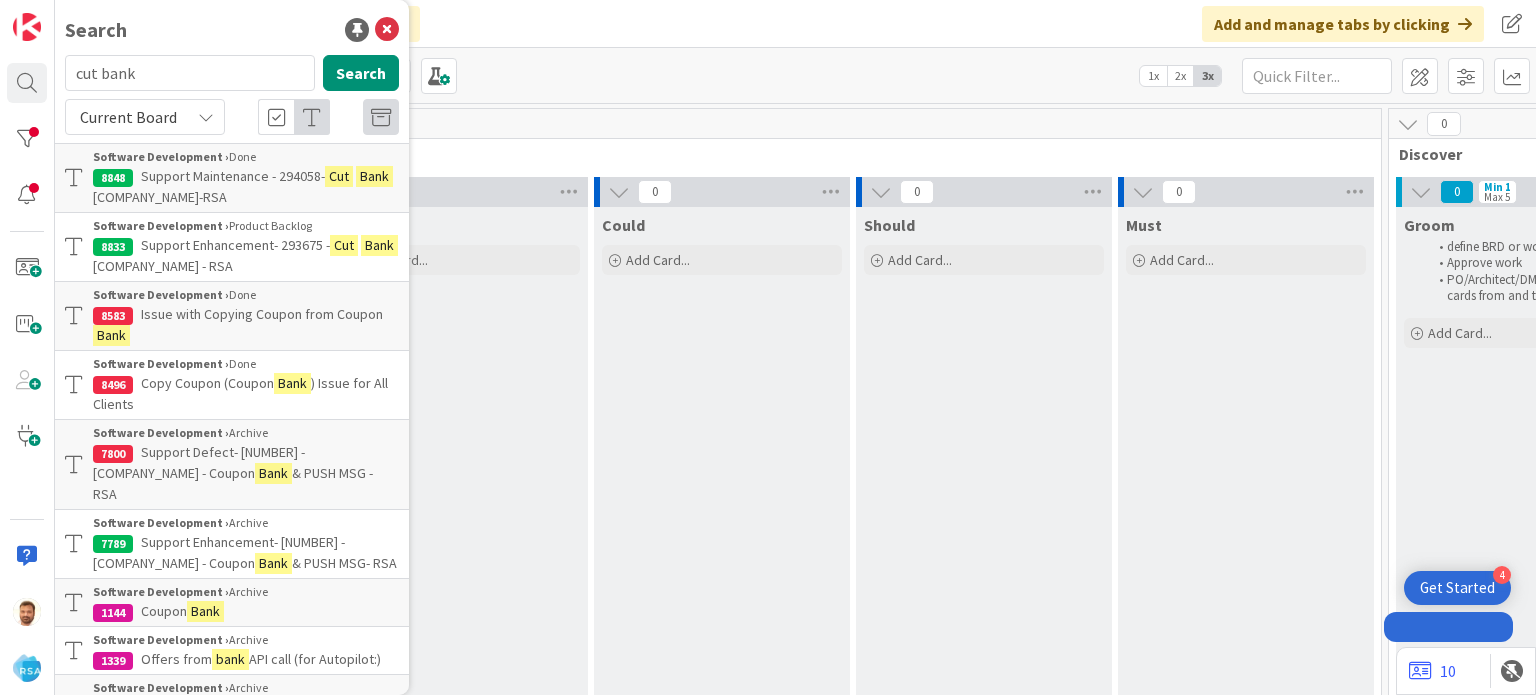 click on "cut bank" at bounding box center (190, 73) 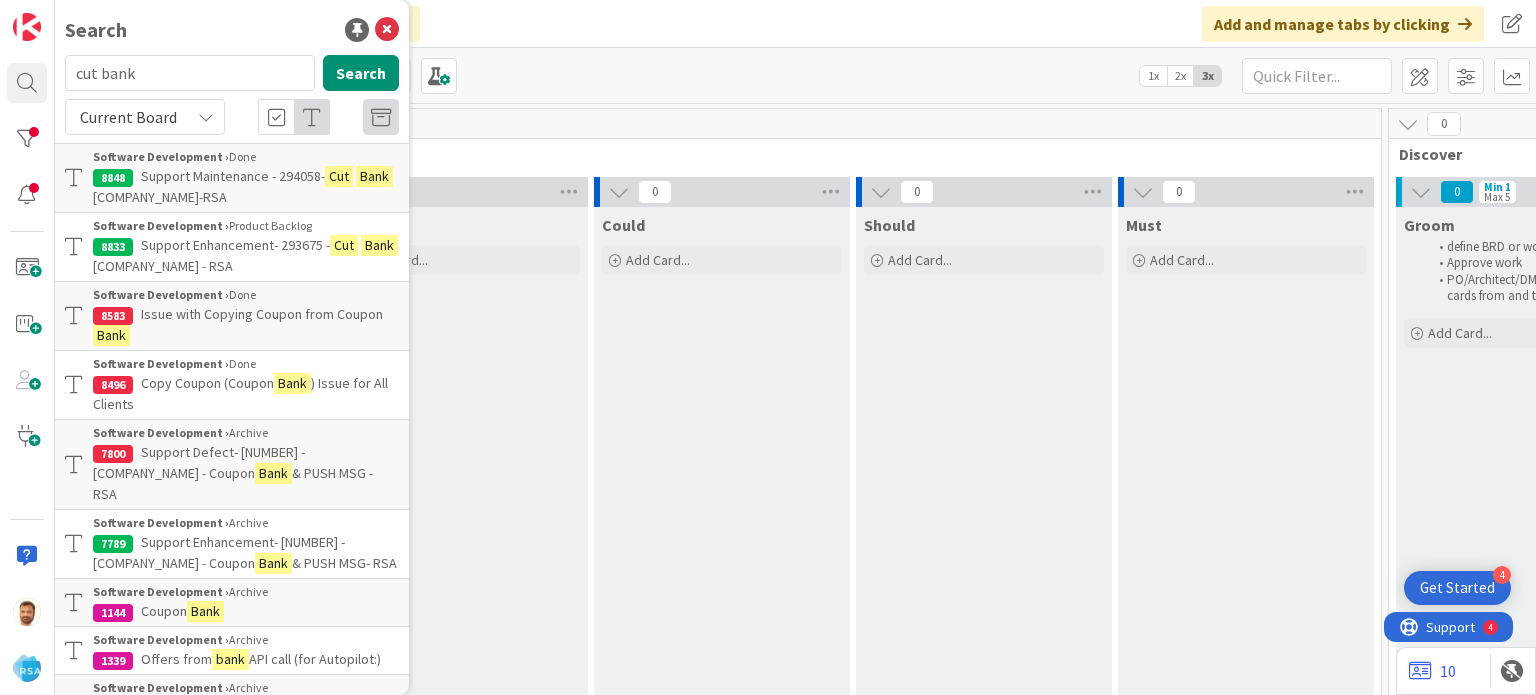 scroll, scrollTop: 0, scrollLeft: 0, axis: both 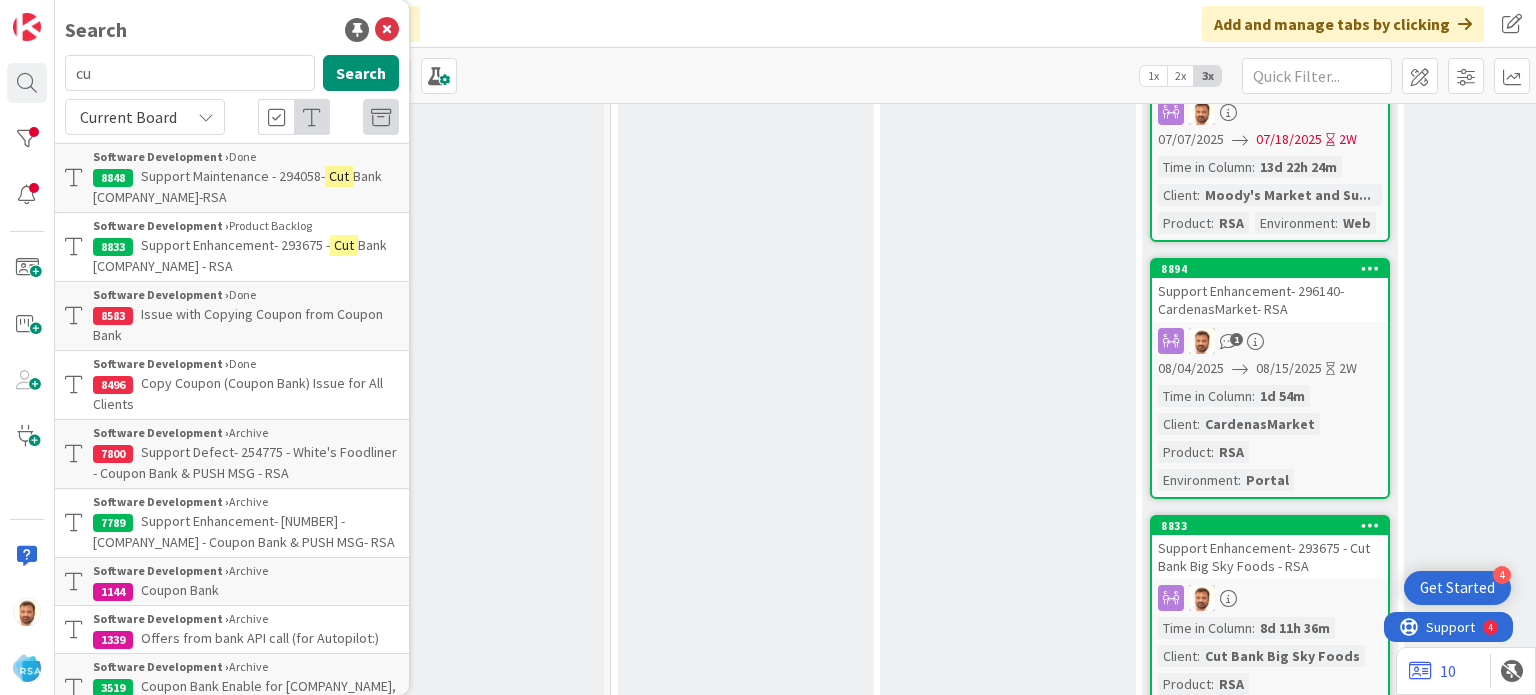 type on "c" 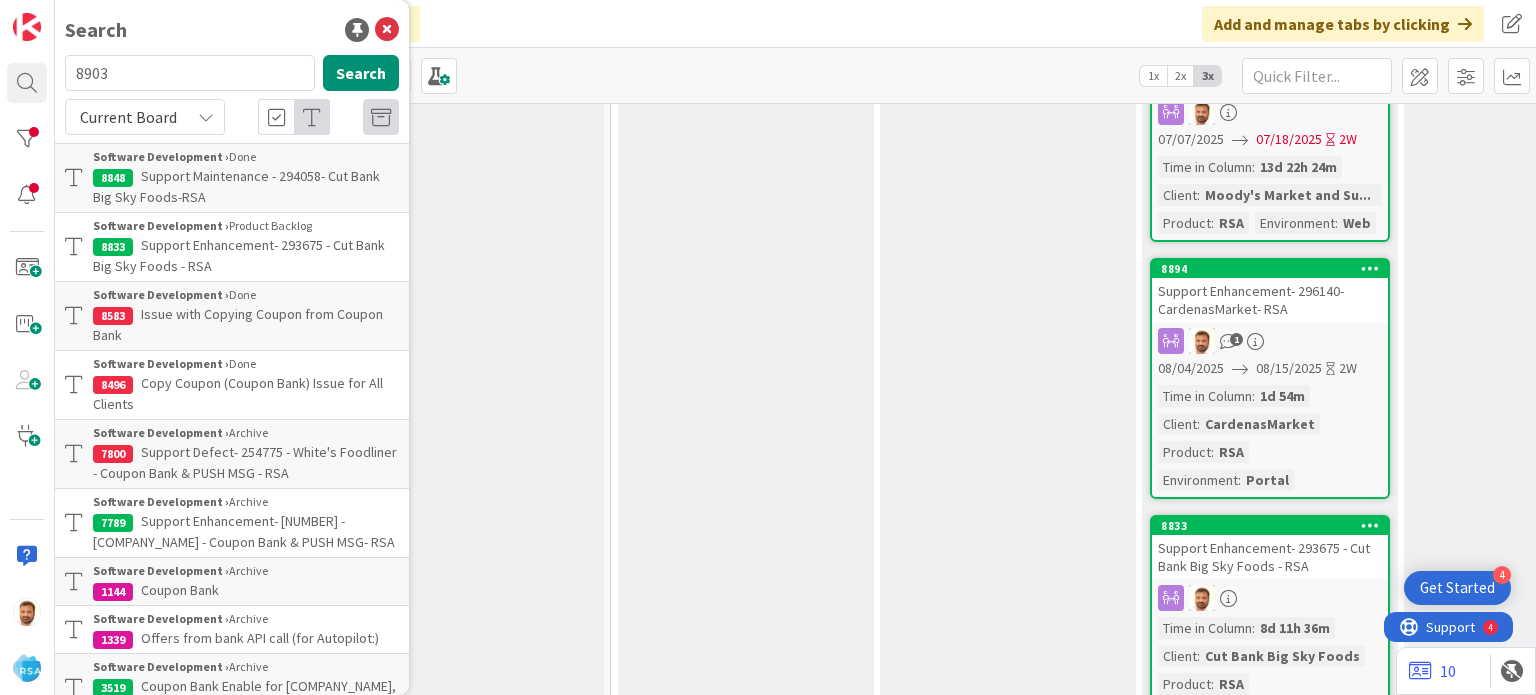 type on "8903" 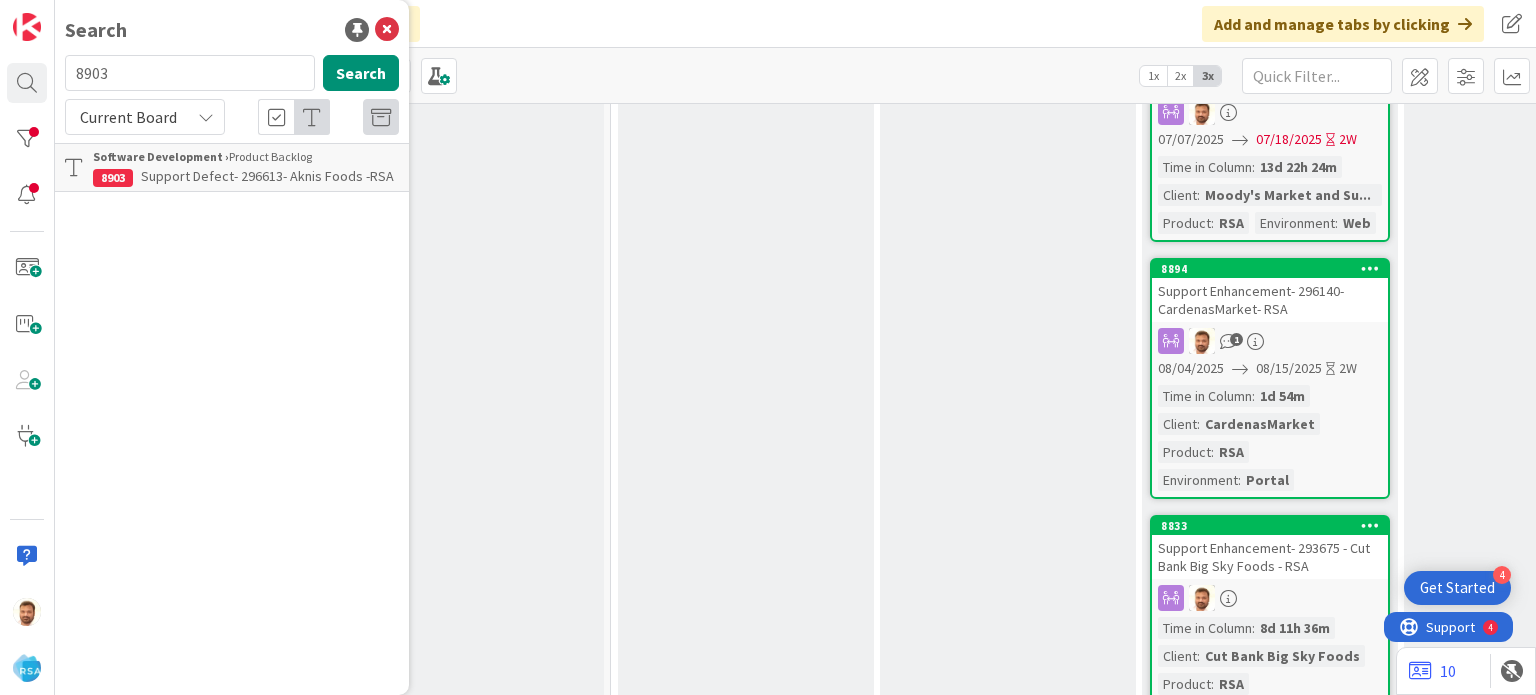 click on "Support Defect- 296613- Aknis Foods -RSA" at bounding box center (267, 176) 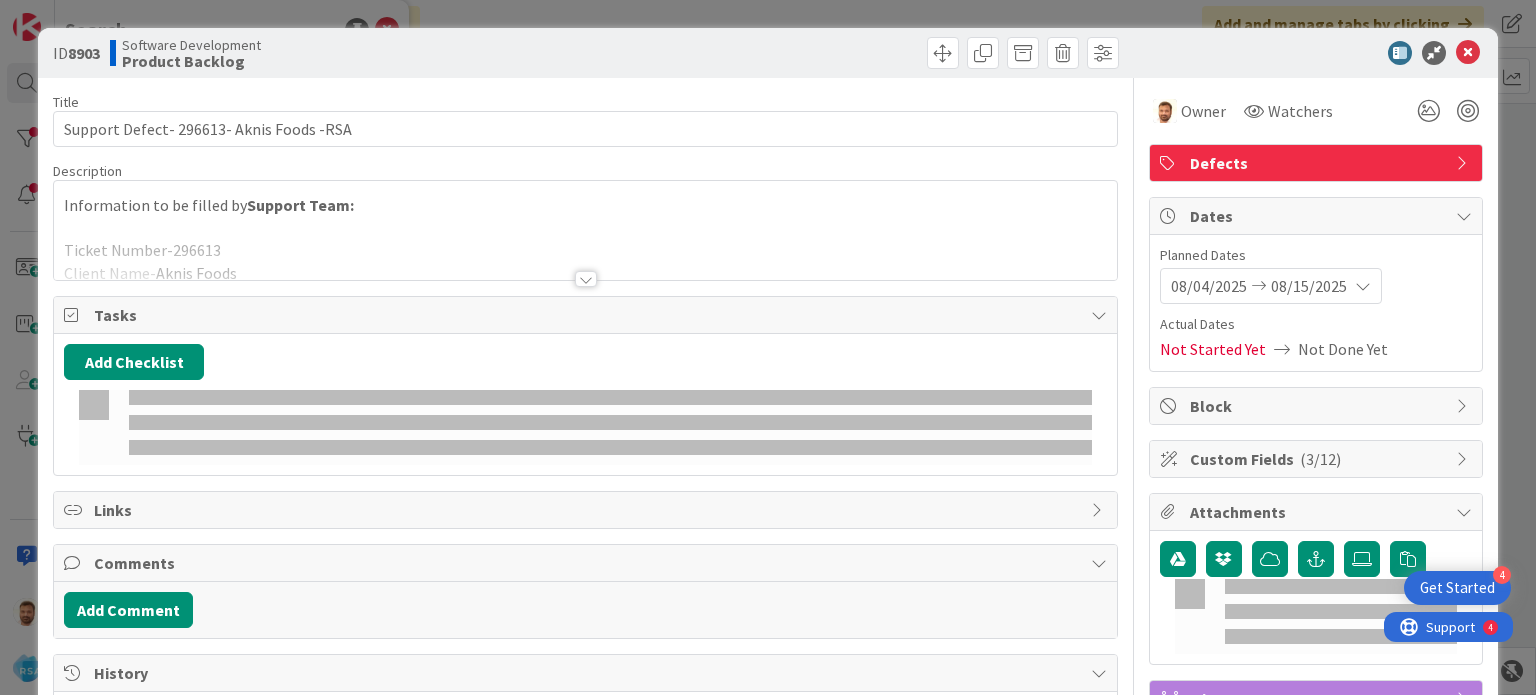 scroll, scrollTop: 0, scrollLeft: 0, axis: both 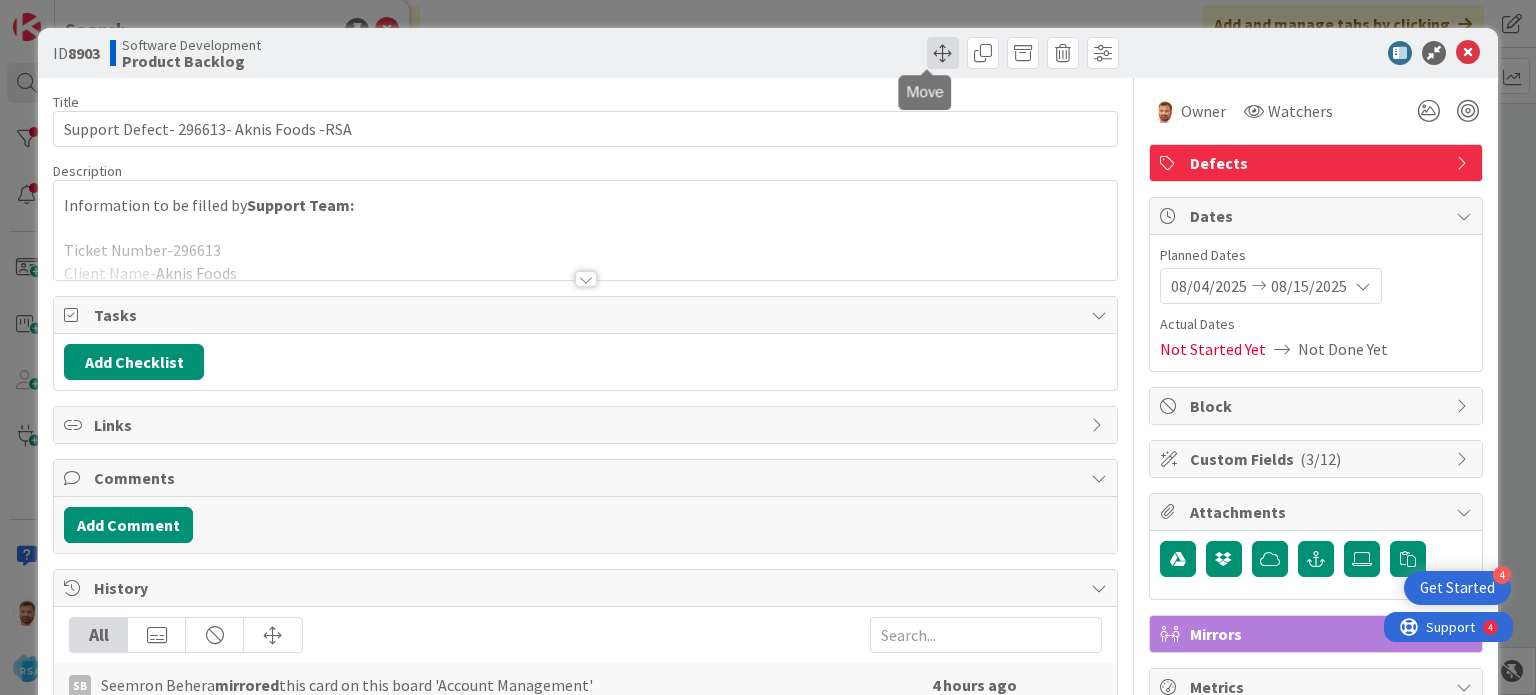 click at bounding box center (943, 53) 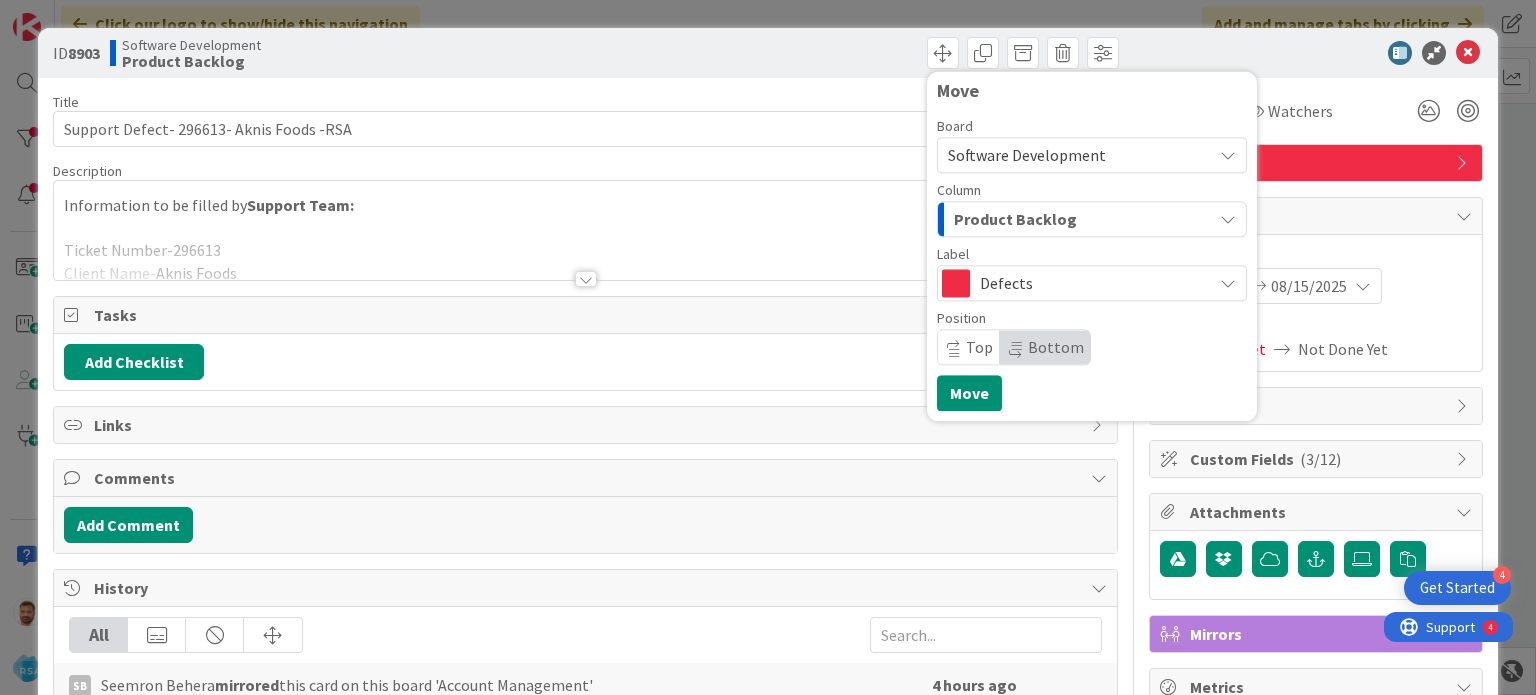 click on "Product Backlog" at bounding box center [1015, 219] 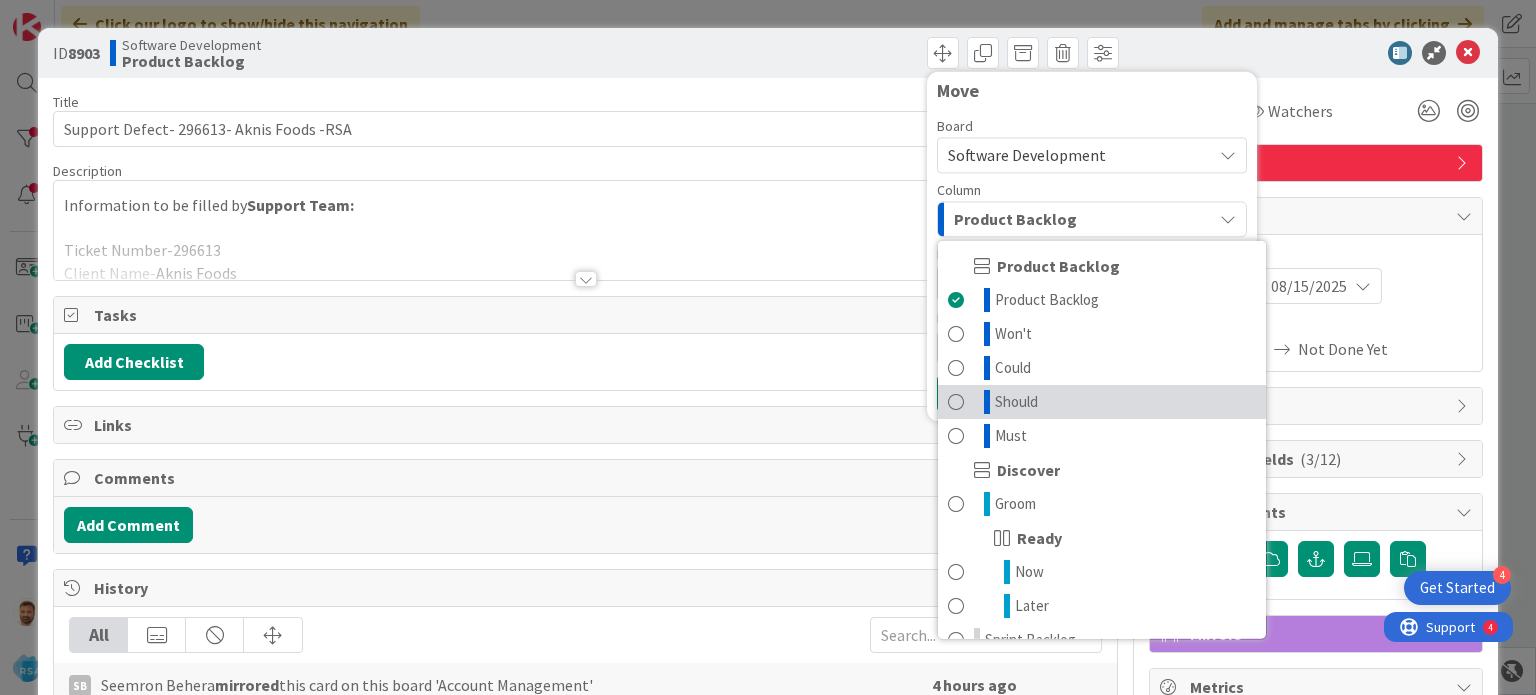 scroll, scrollTop: 0, scrollLeft: 0, axis: both 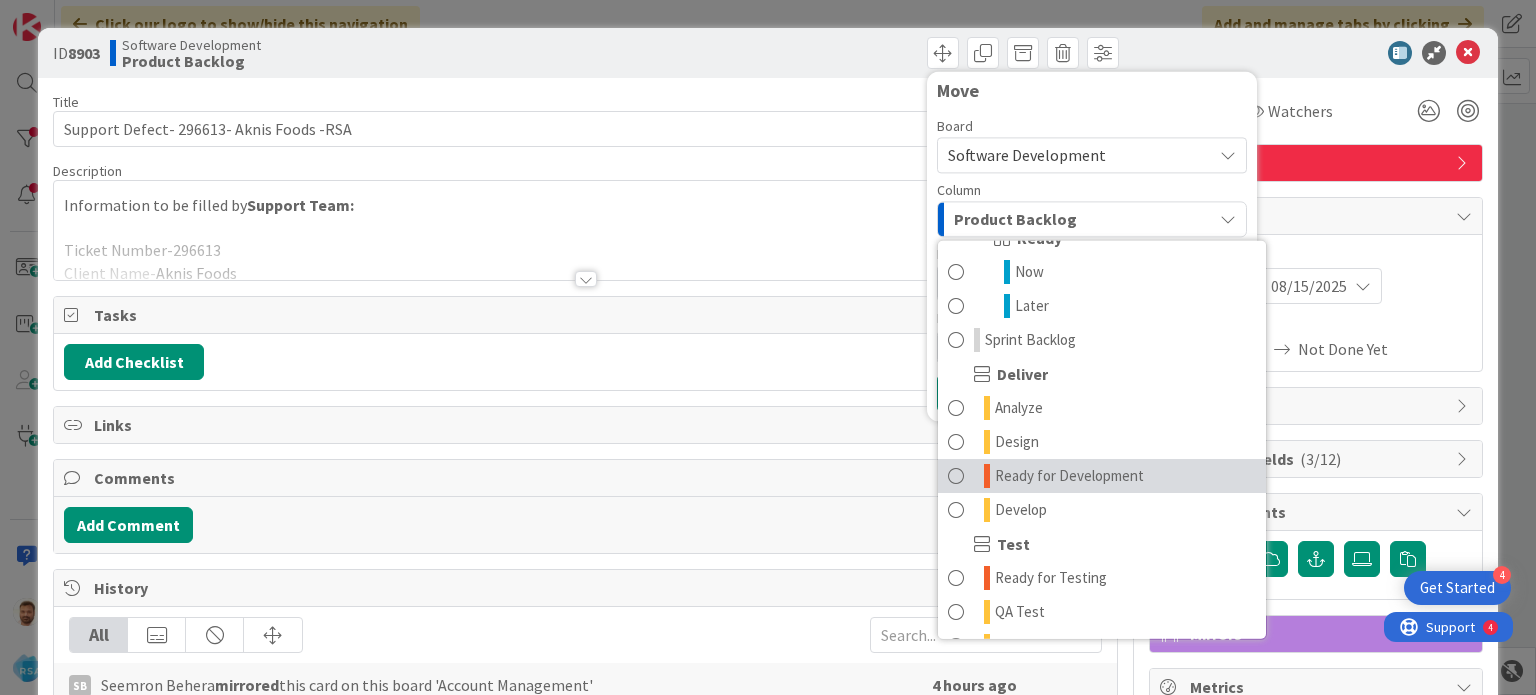 click on "Ready for Development" at bounding box center (1069, 476) 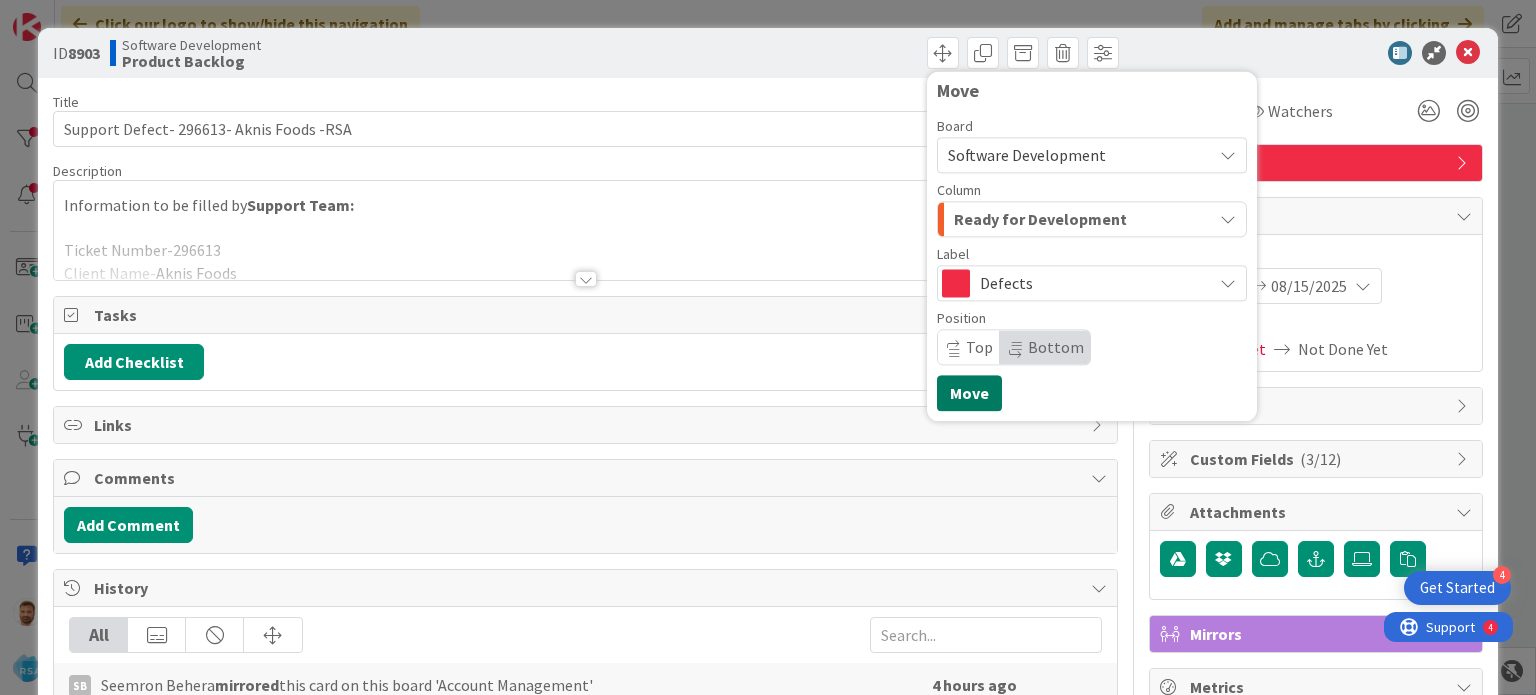 click on "Move" at bounding box center [969, 393] 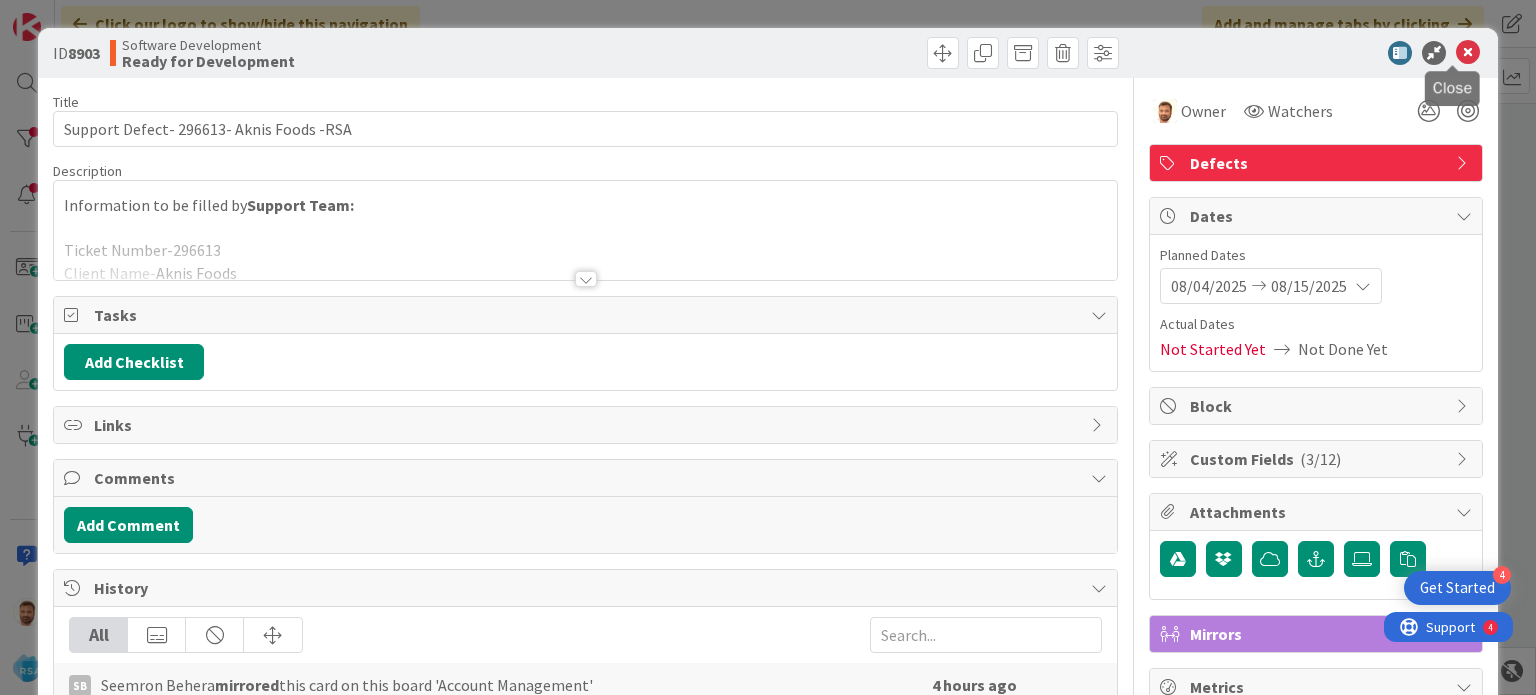 click at bounding box center [1468, 53] 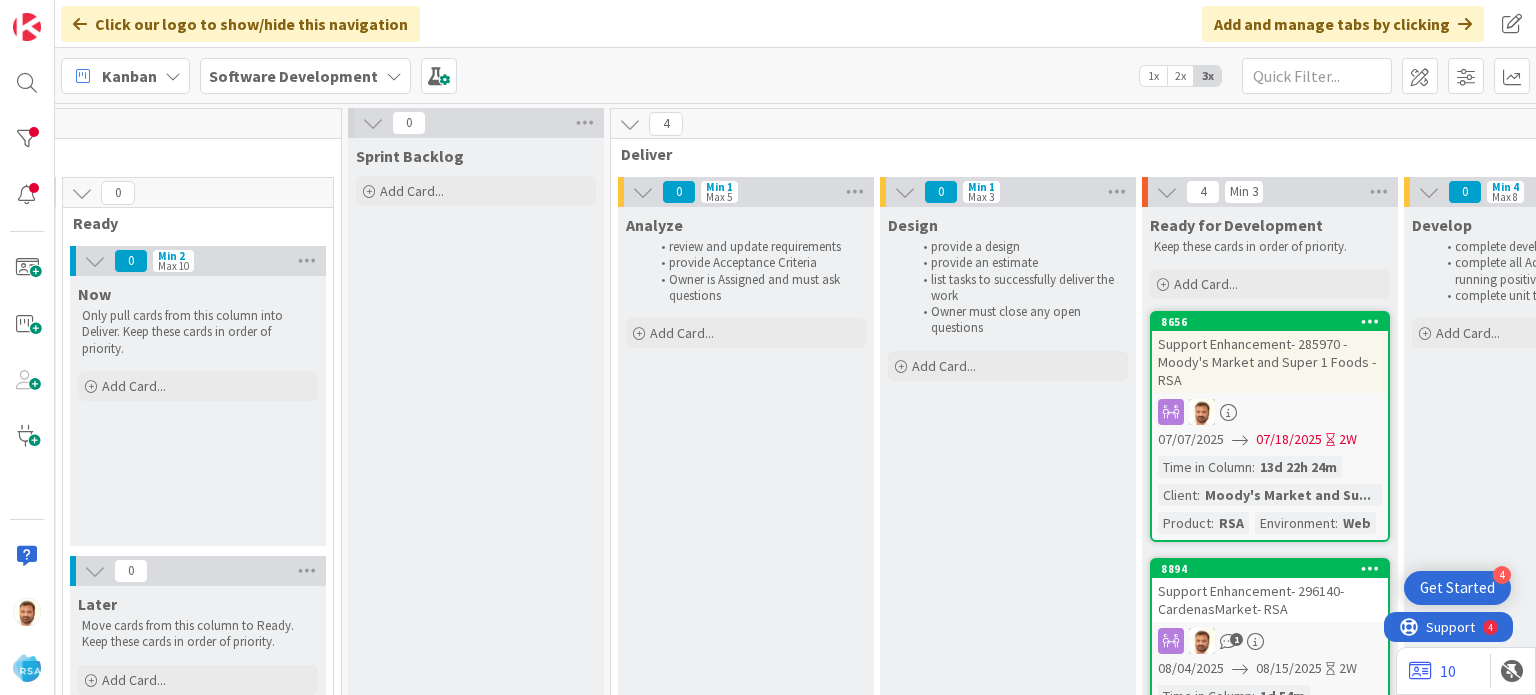 scroll, scrollTop: 400, scrollLeft: 1596, axis: both 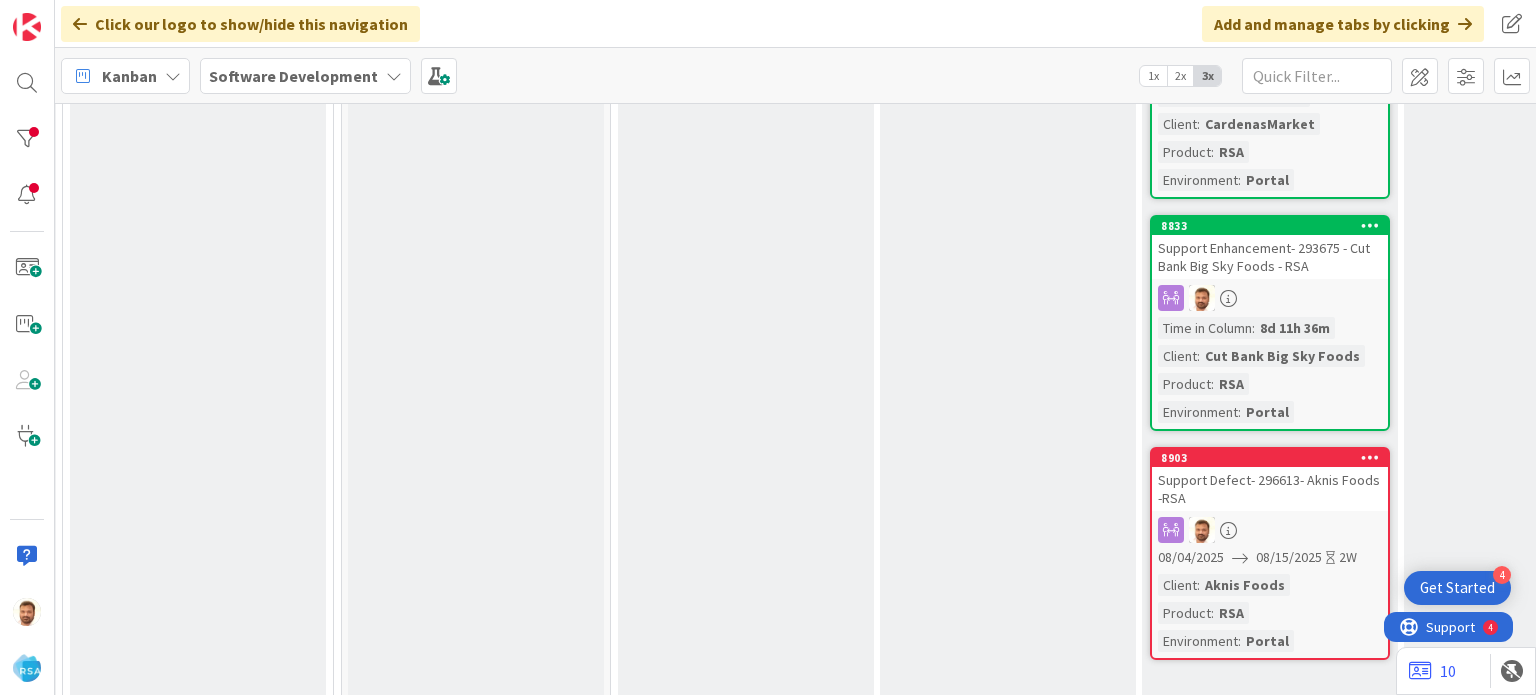 click on "Support Defect- 296613- Aknis Foods -RSA" at bounding box center (1270, 489) 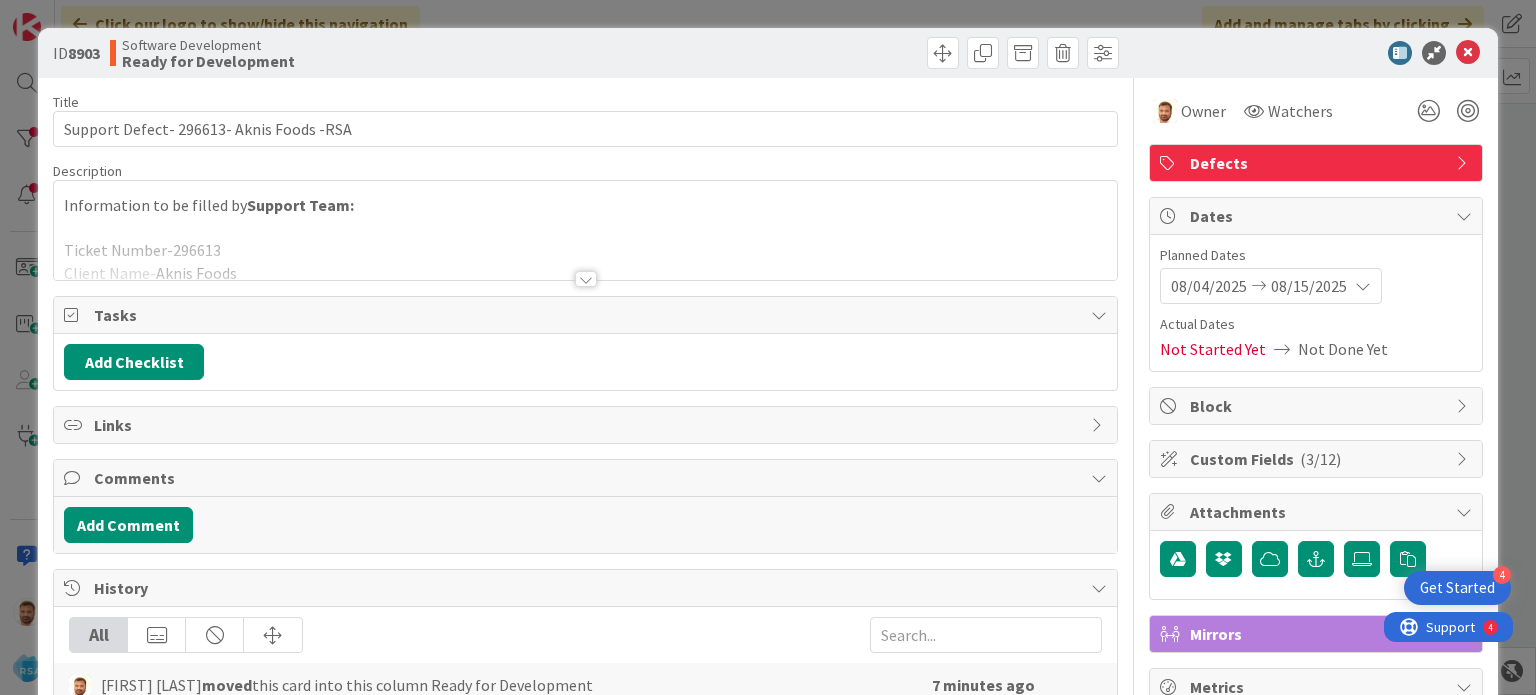 scroll, scrollTop: 0, scrollLeft: 0, axis: both 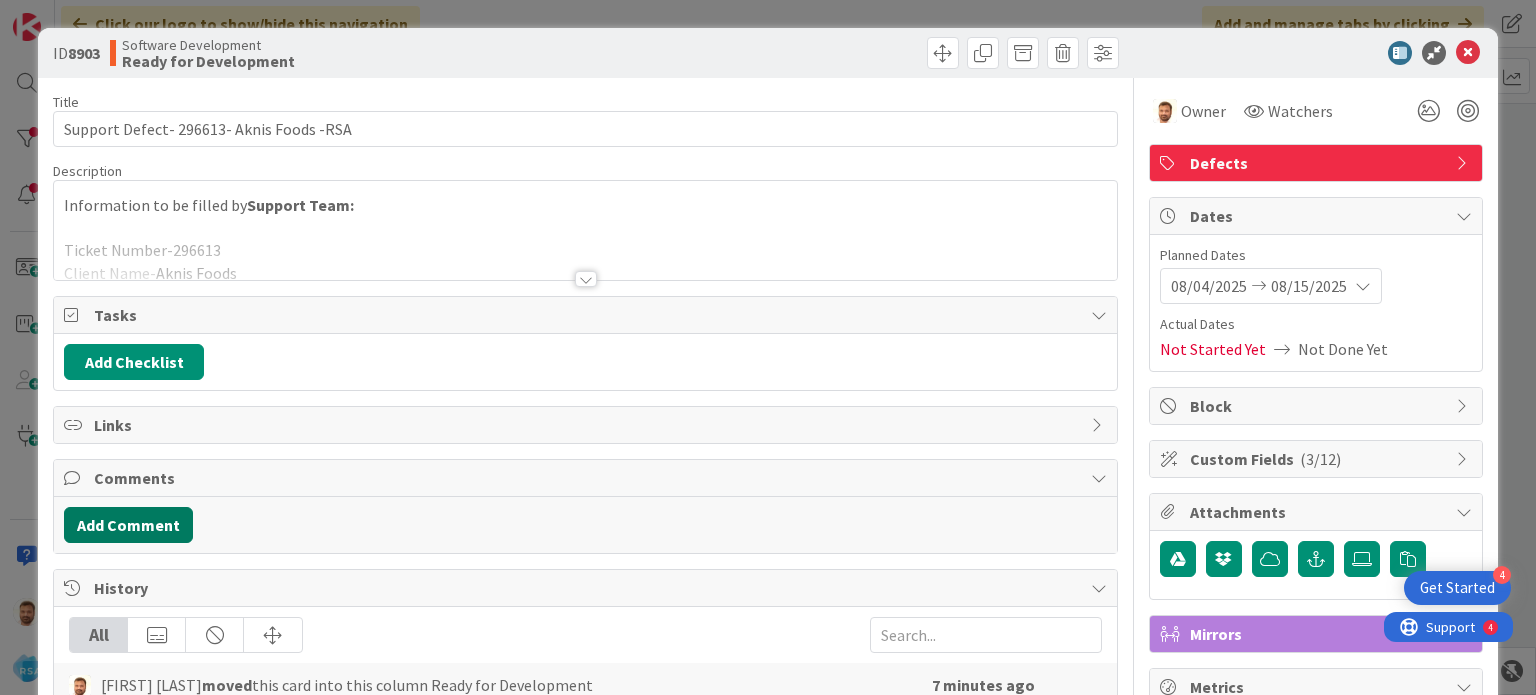 click on "Add Comment" at bounding box center (128, 525) 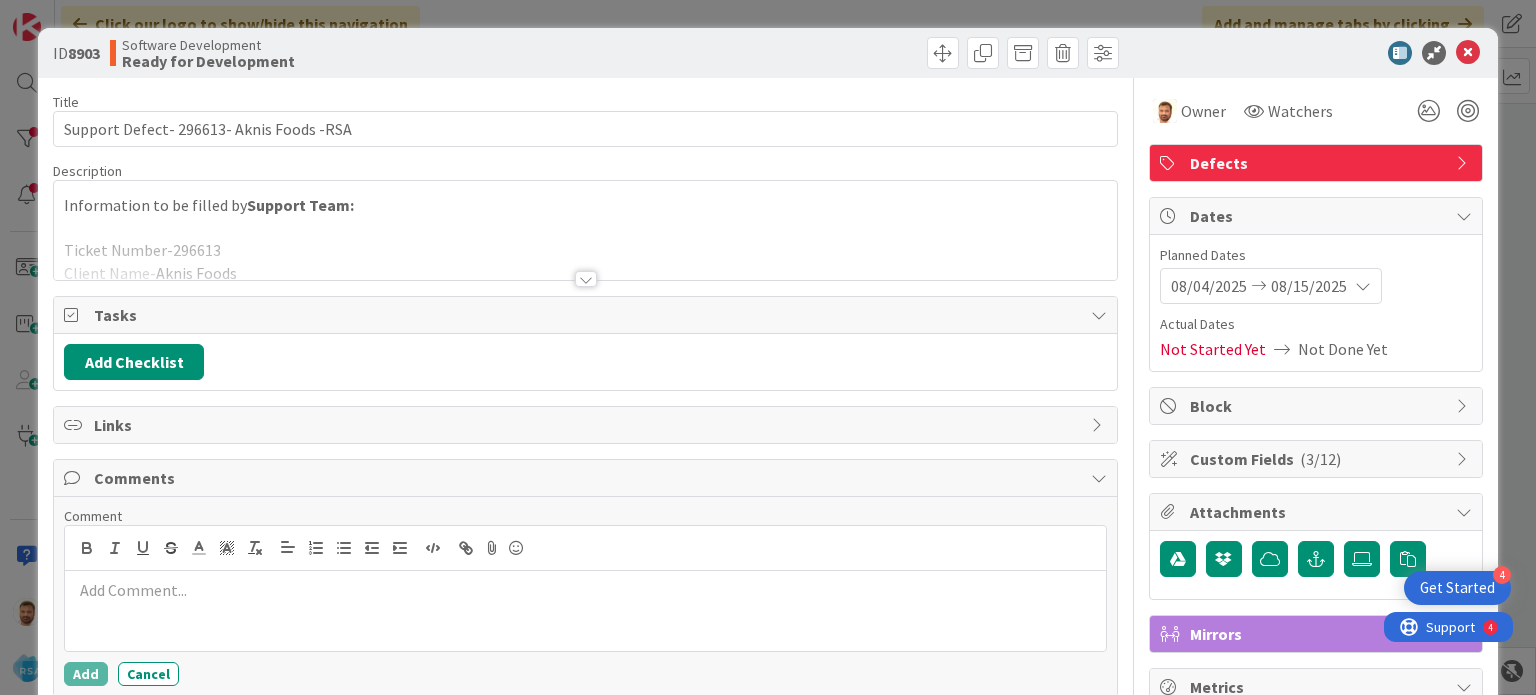 scroll, scrollTop: 0, scrollLeft: 0, axis: both 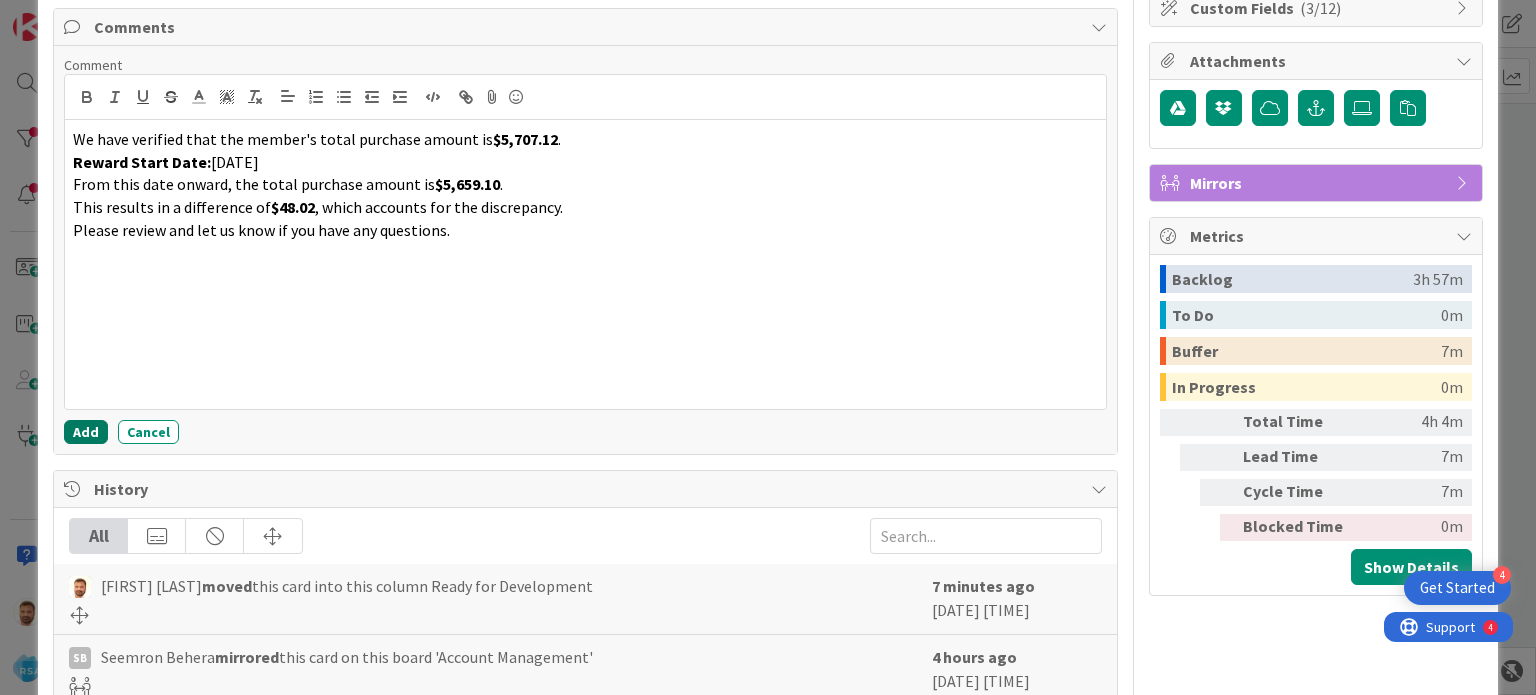 click on "Add" at bounding box center (86, 432) 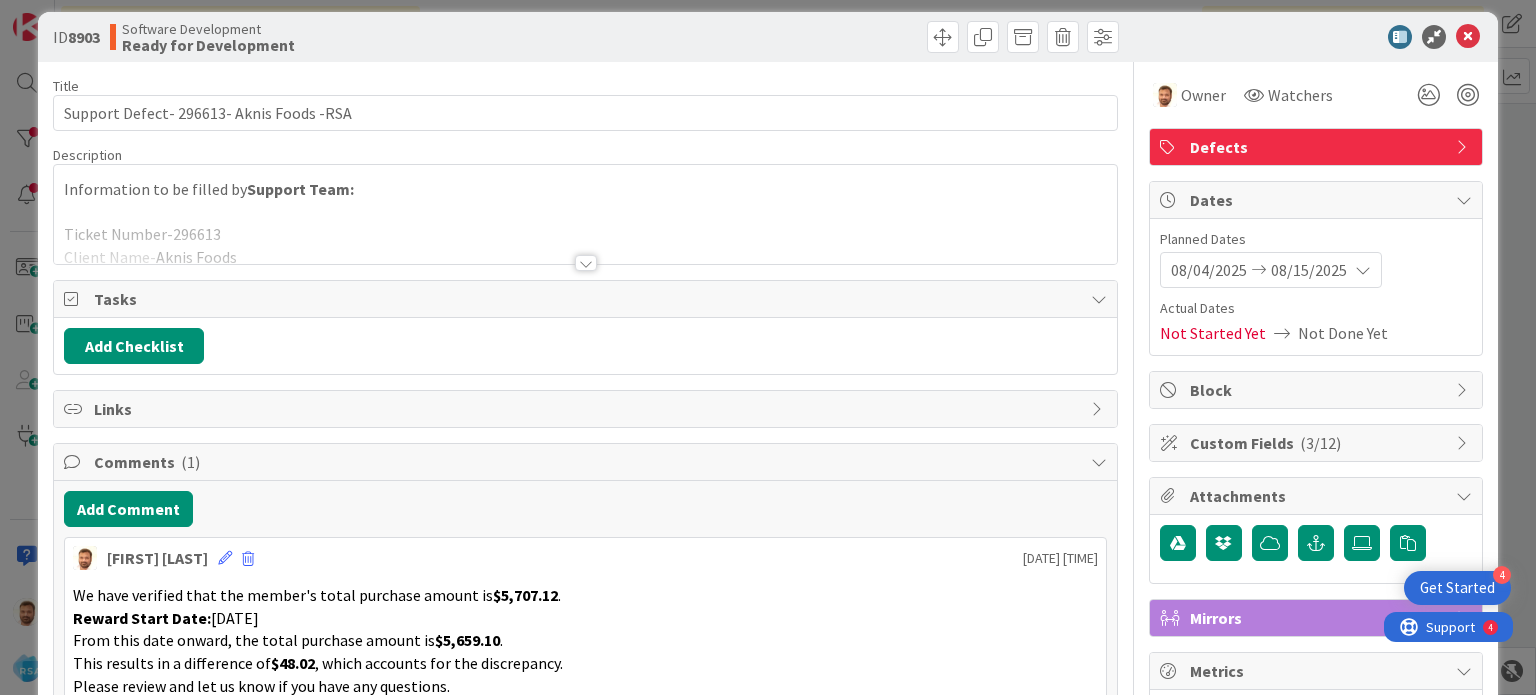 scroll, scrollTop: 0, scrollLeft: 0, axis: both 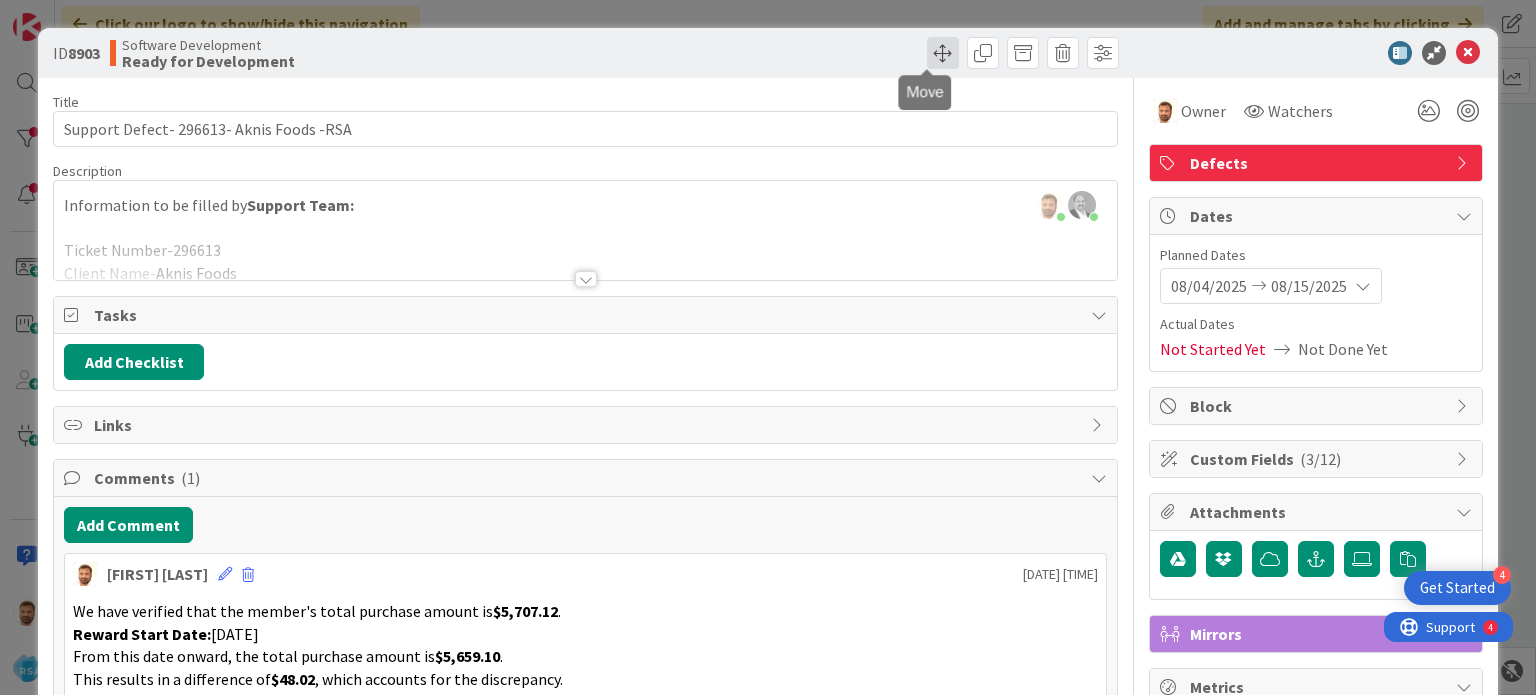click at bounding box center [943, 53] 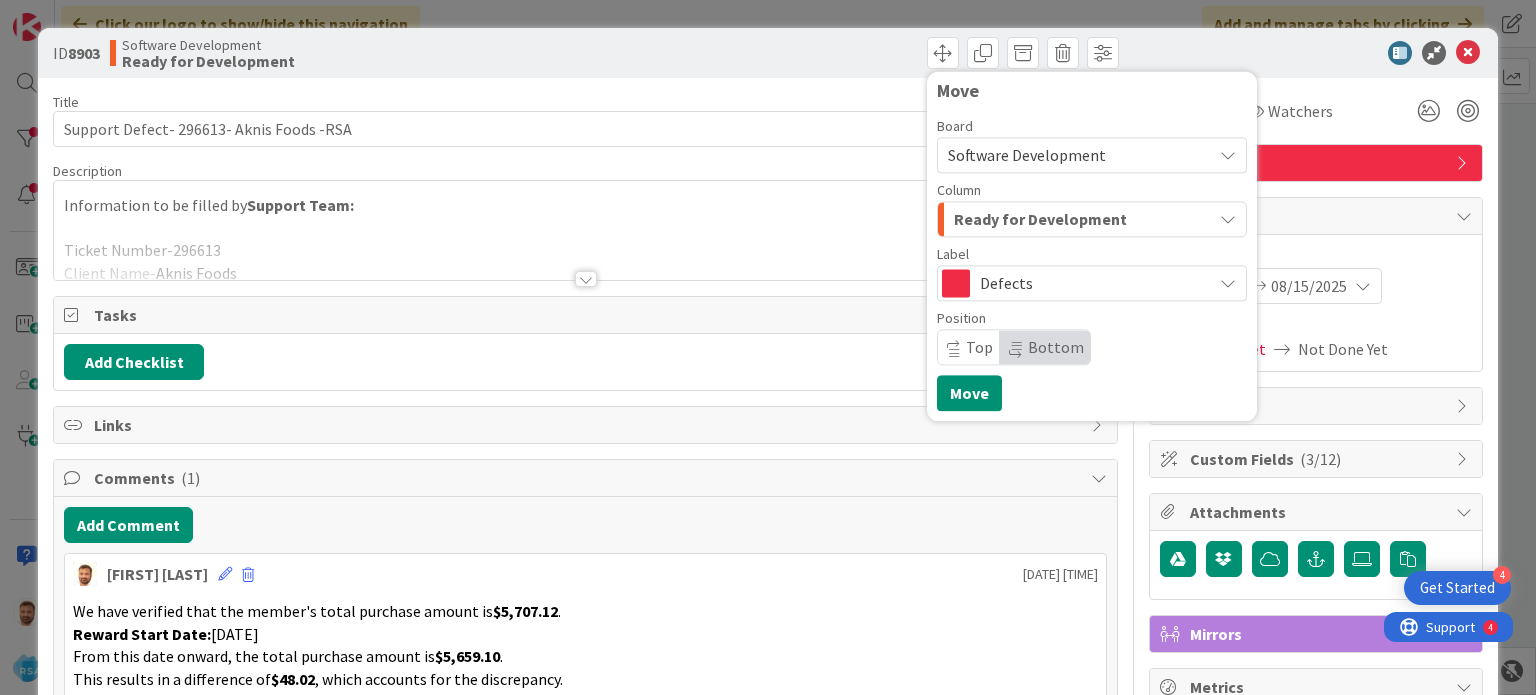 click on "Ready for Development" at bounding box center (1040, 219) 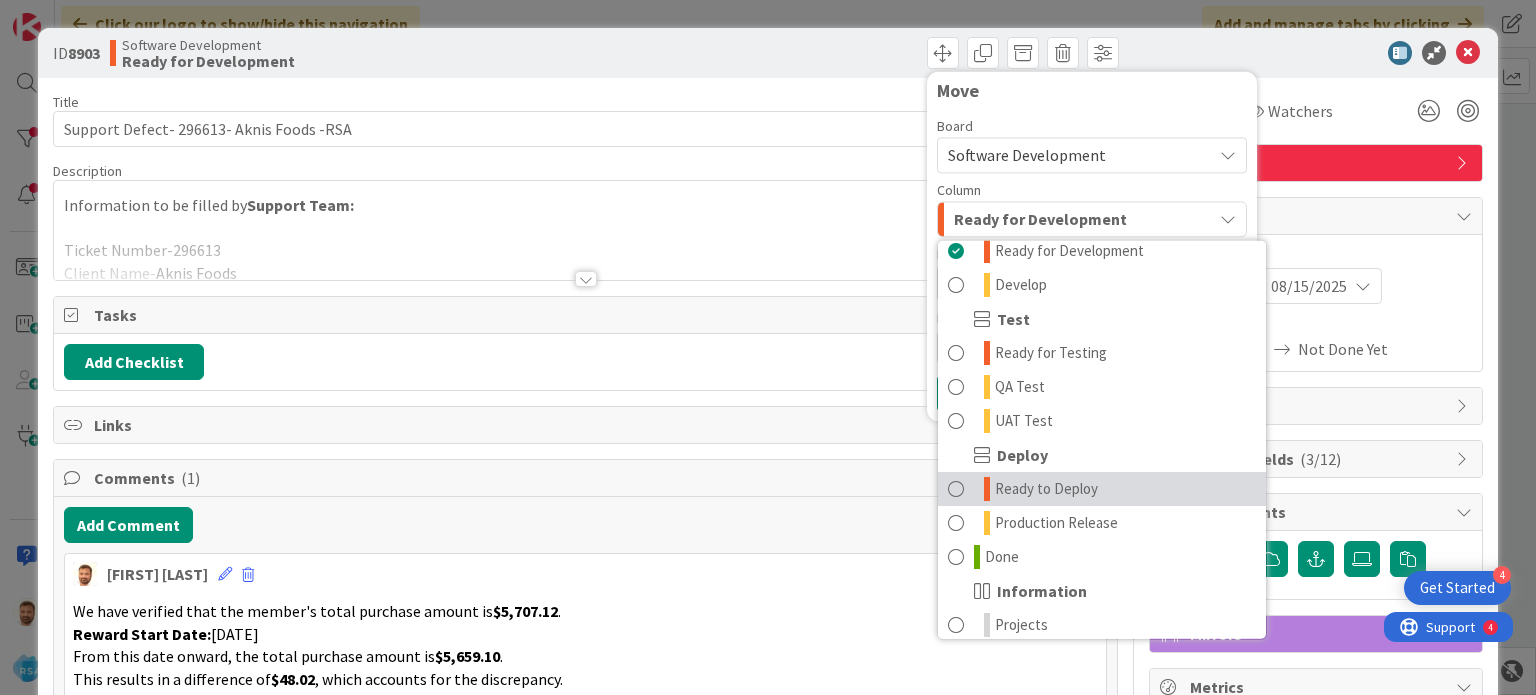 scroll, scrollTop: 569, scrollLeft: 0, axis: vertical 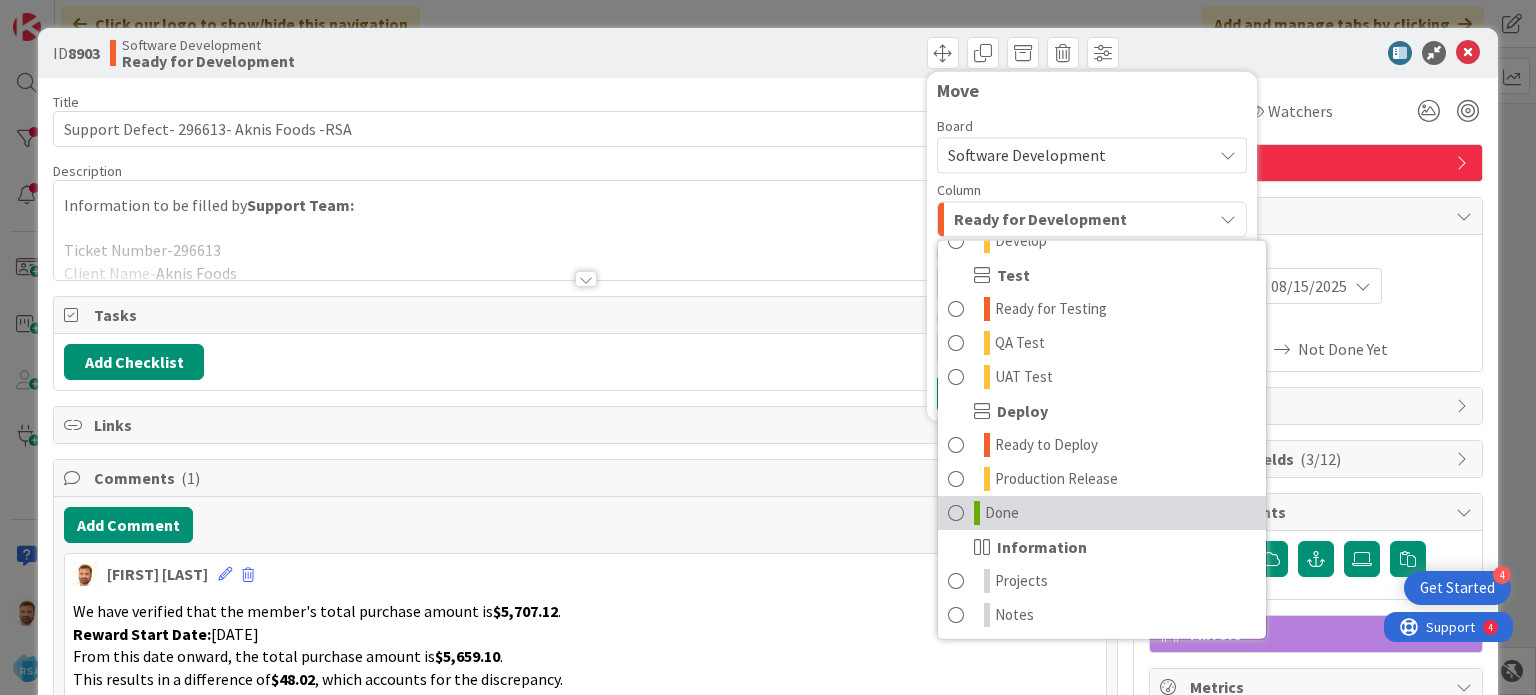 click on "Done" at bounding box center [1102, 513] 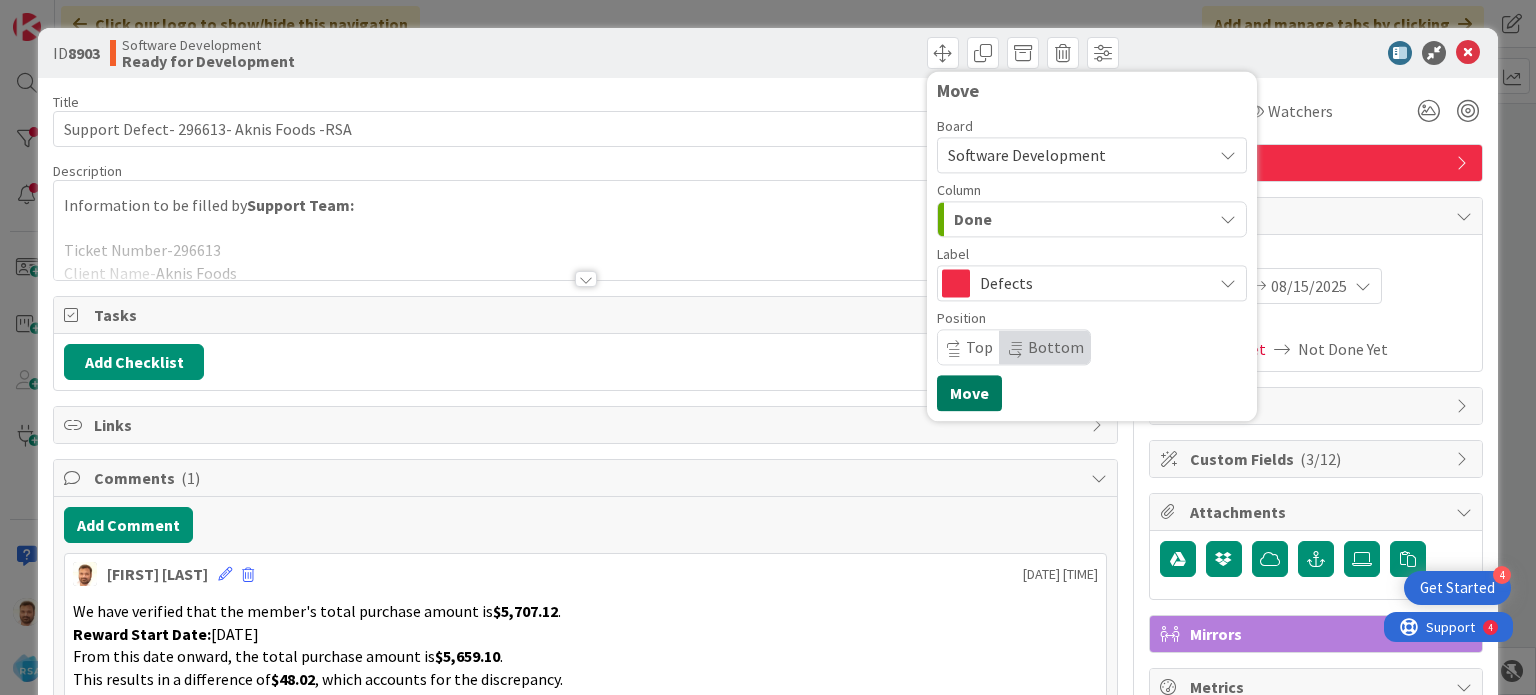 click on "Move" at bounding box center [969, 393] 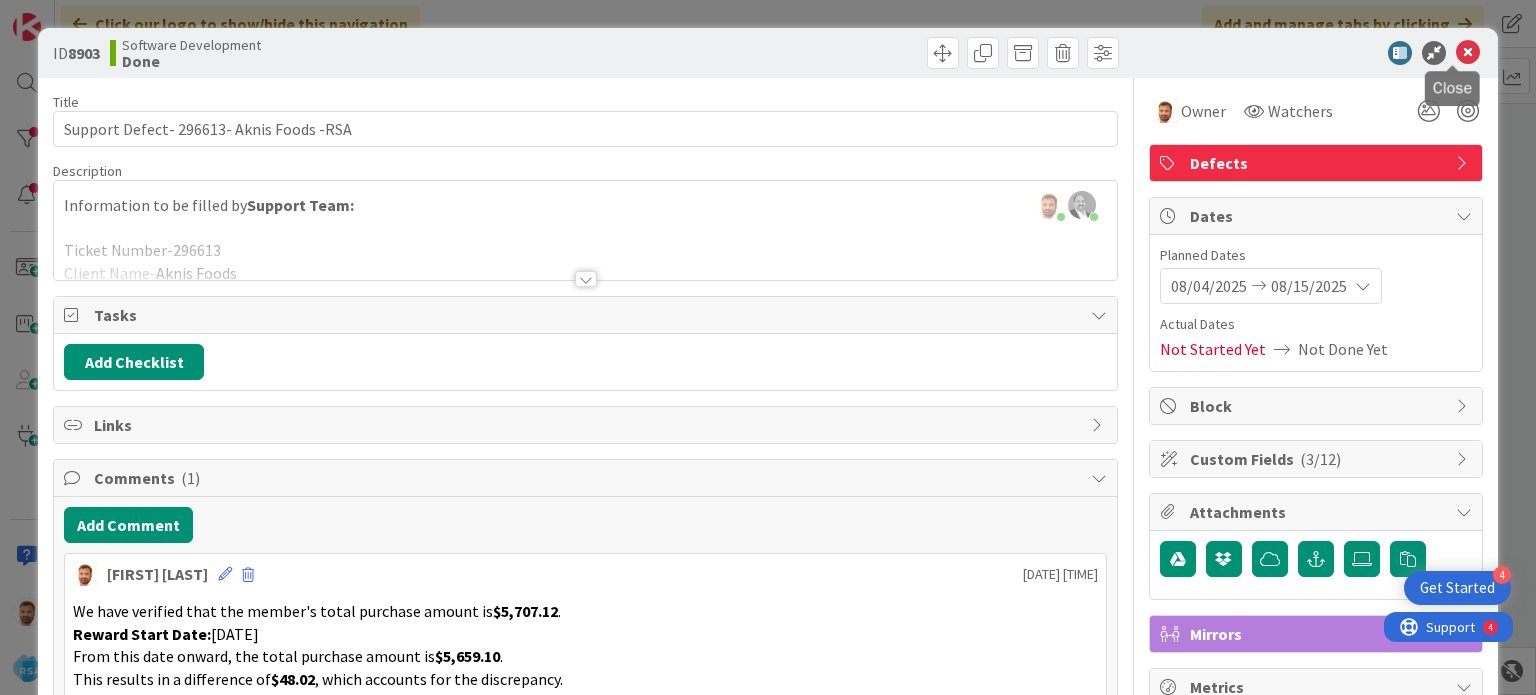 click at bounding box center (1468, 53) 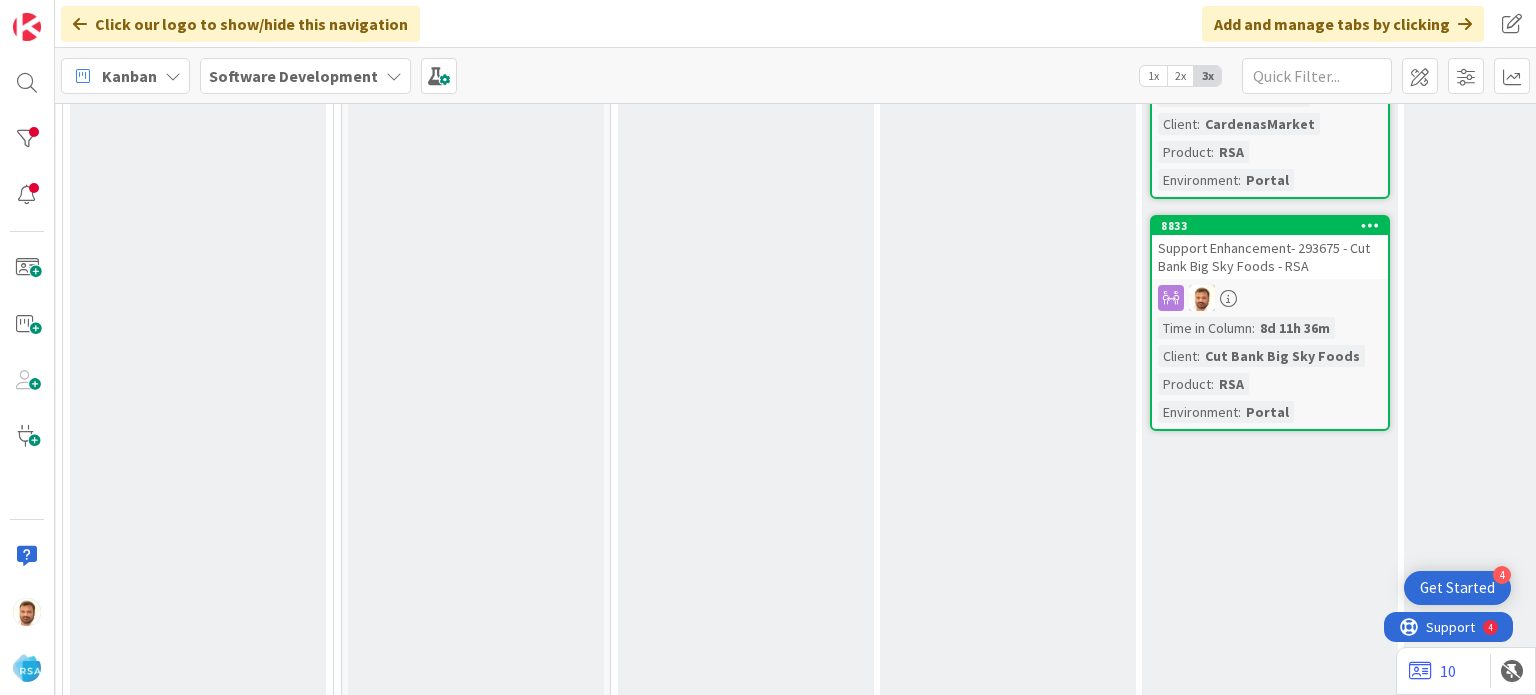 scroll, scrollTop: 0, scrollLeft: 0, axis: both 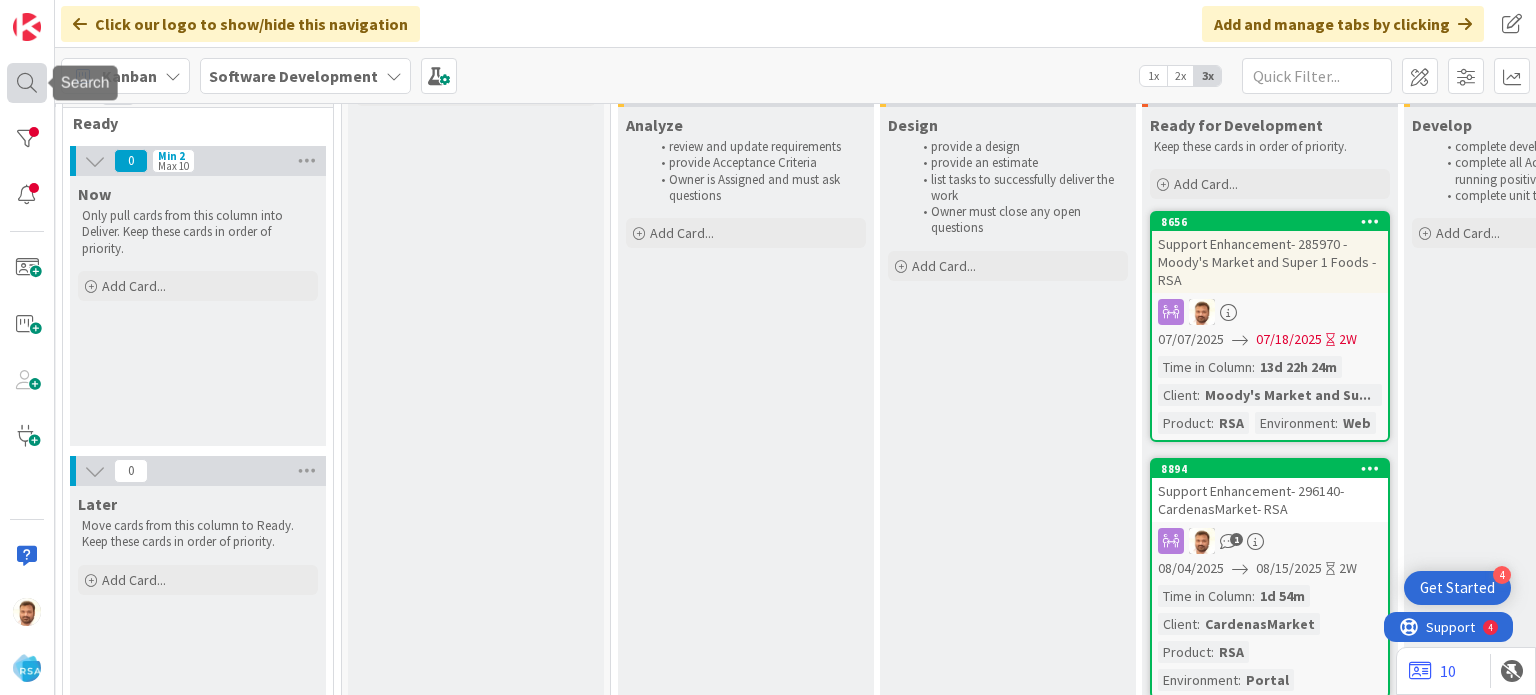 click at bounding box center (27, 83) 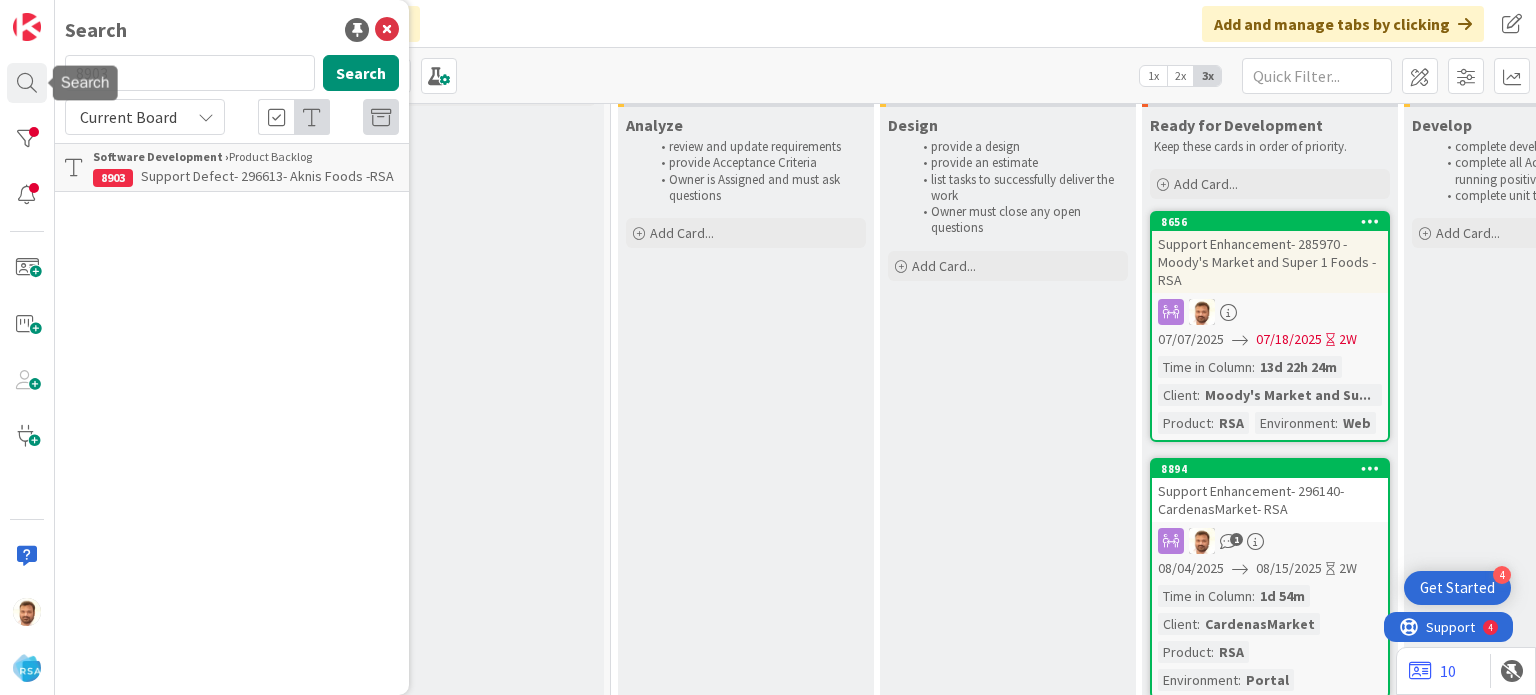 click on "8903" at bounding box center (190, 73) 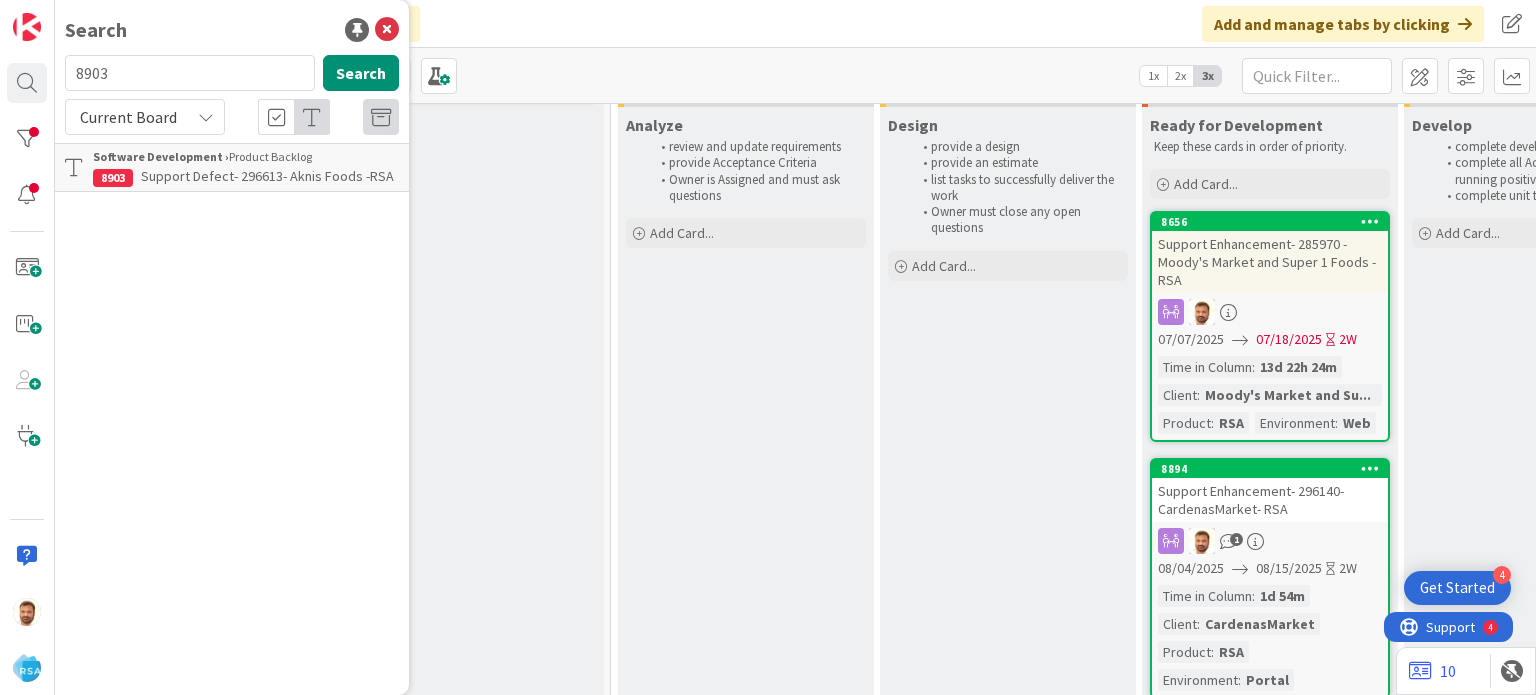 click on "8903" at bounding box center [190, 73] 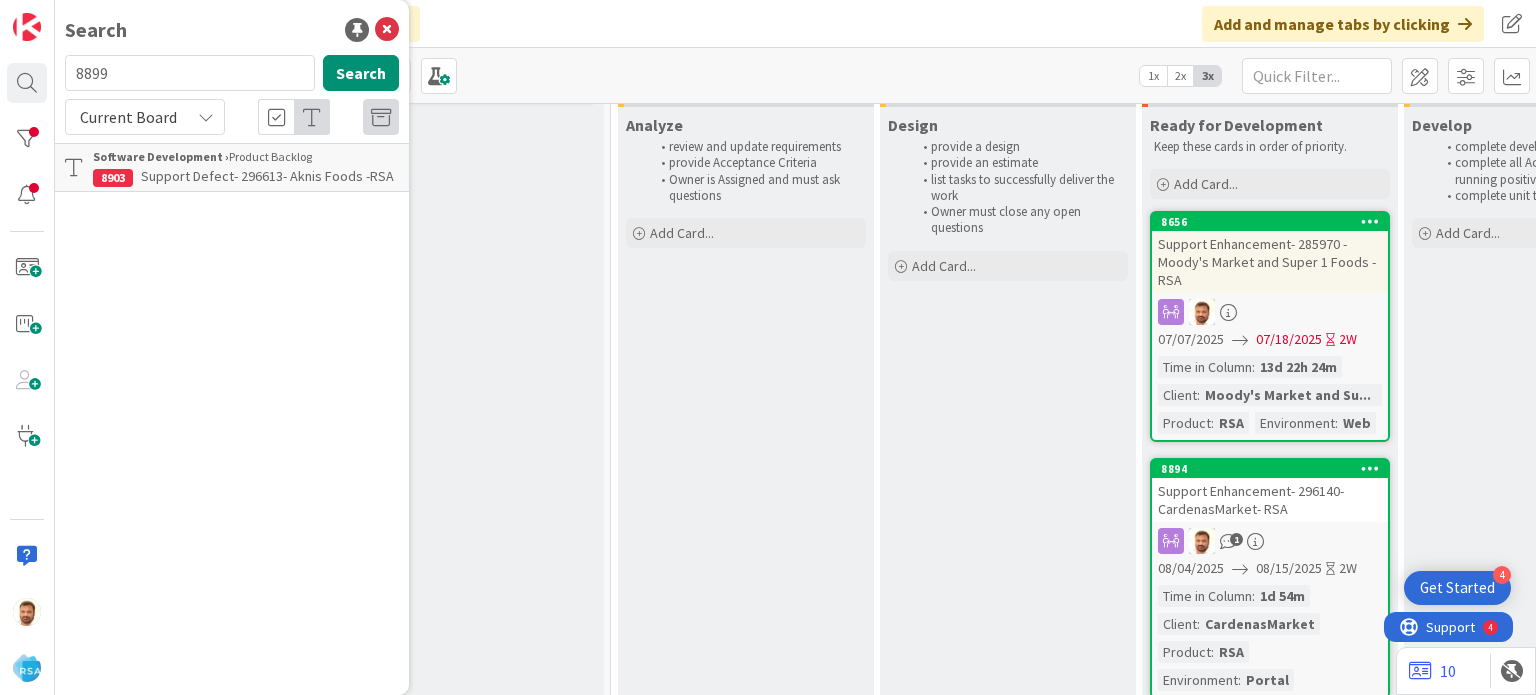 type on "8899" 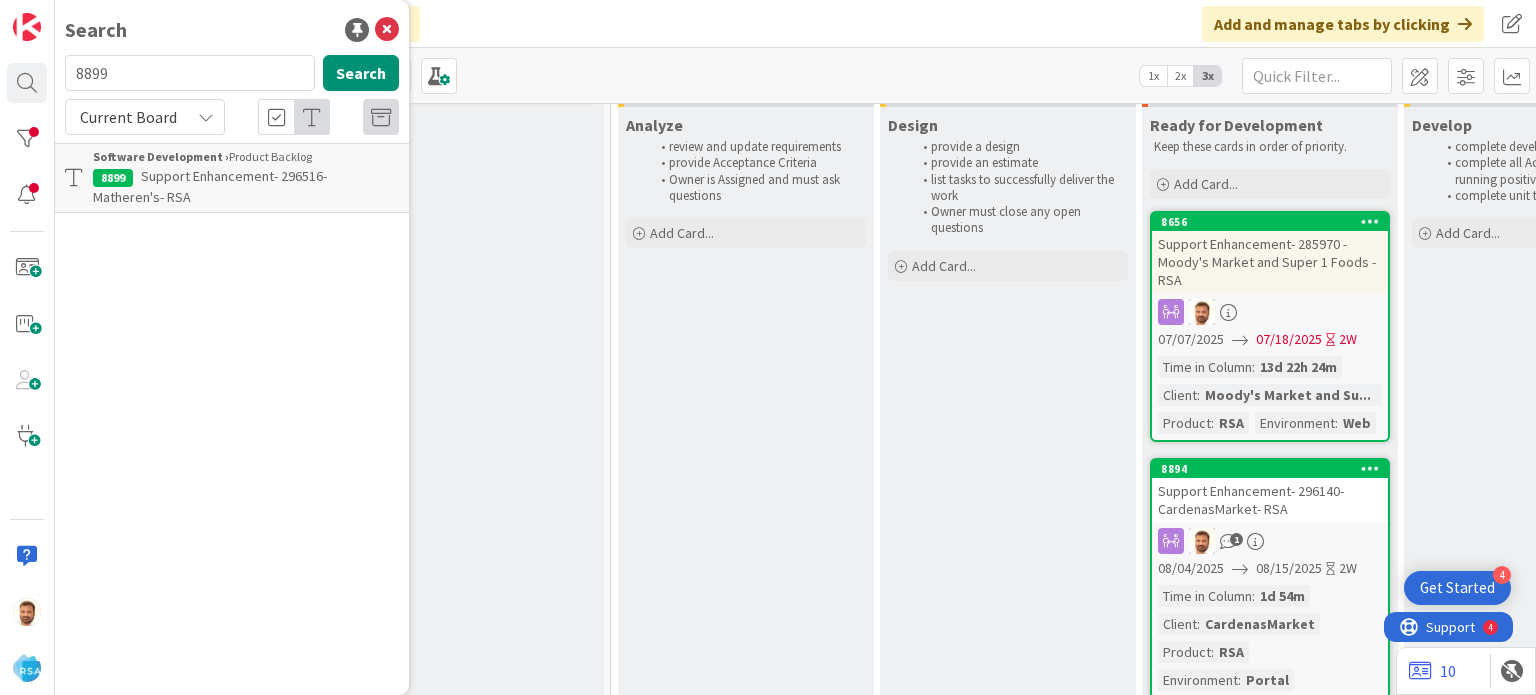 click on "Software Development ›" at bounding box center [161, 156] 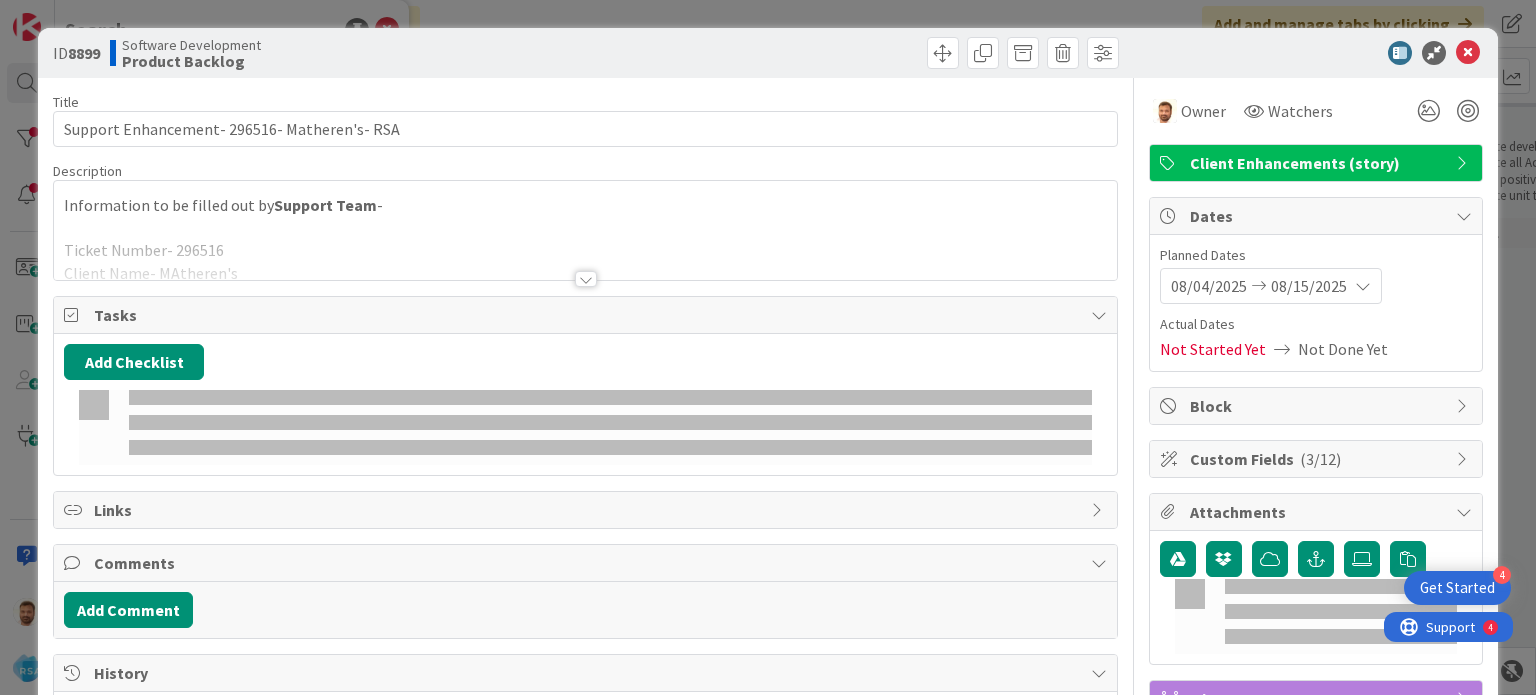 scroll, scrollTop: 0, scrollLeft: 0, axis: both 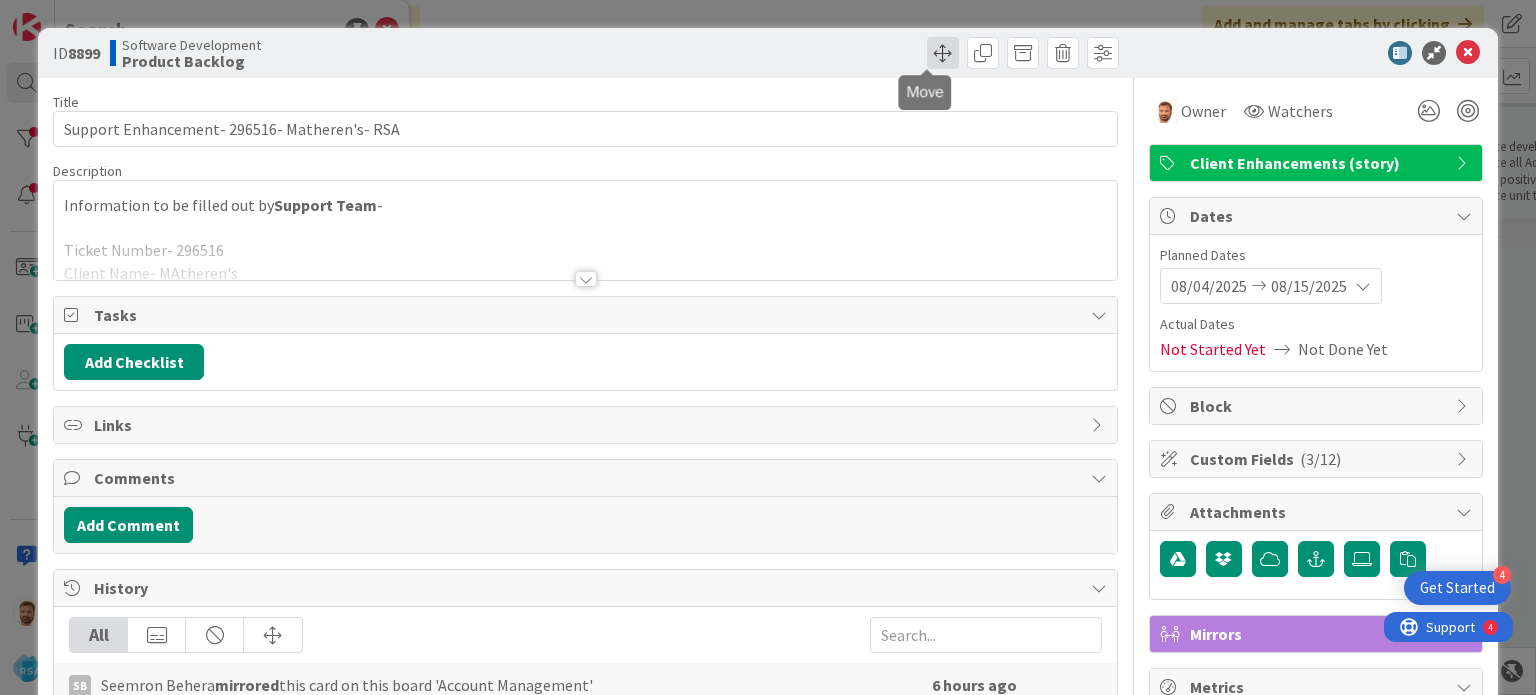 click at bounding box center [943, 53] 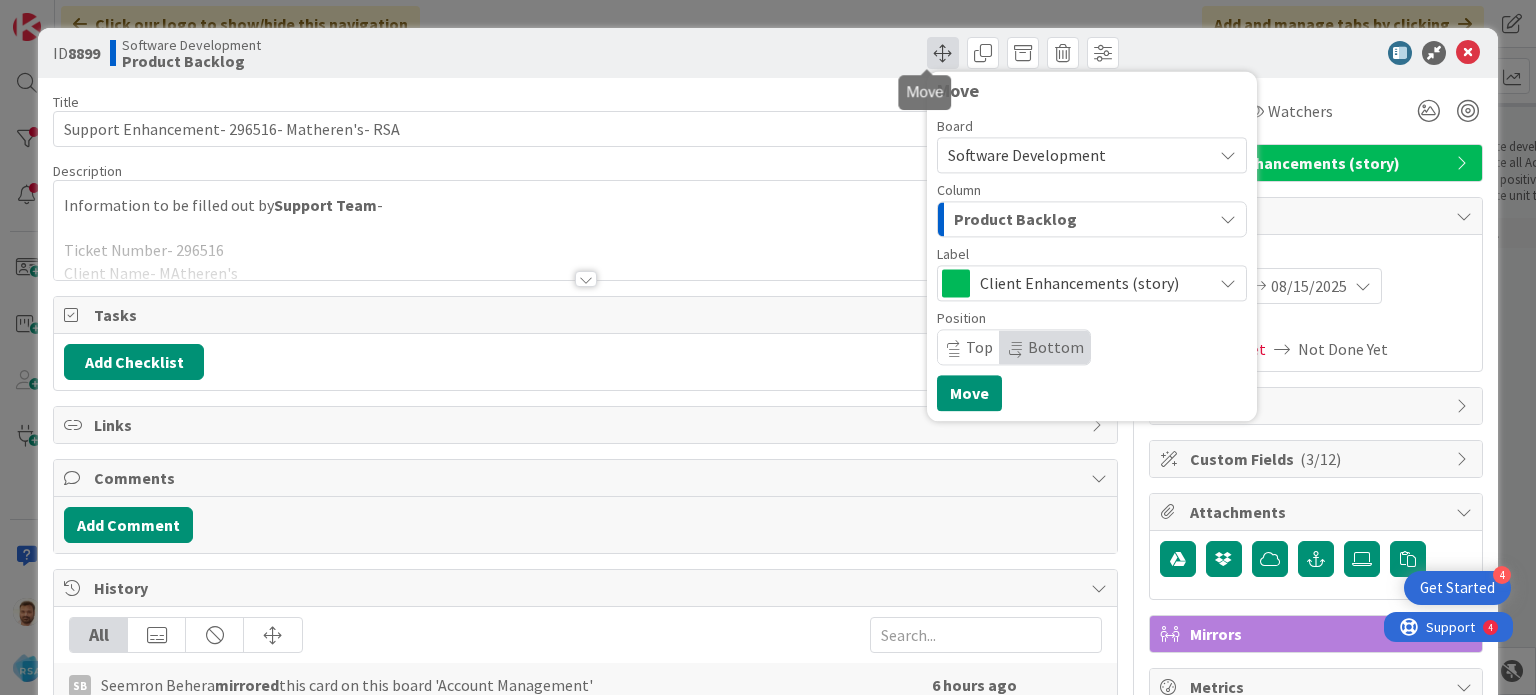 scroll, scrollTop: 0, scrollLeft: 0, axis: both 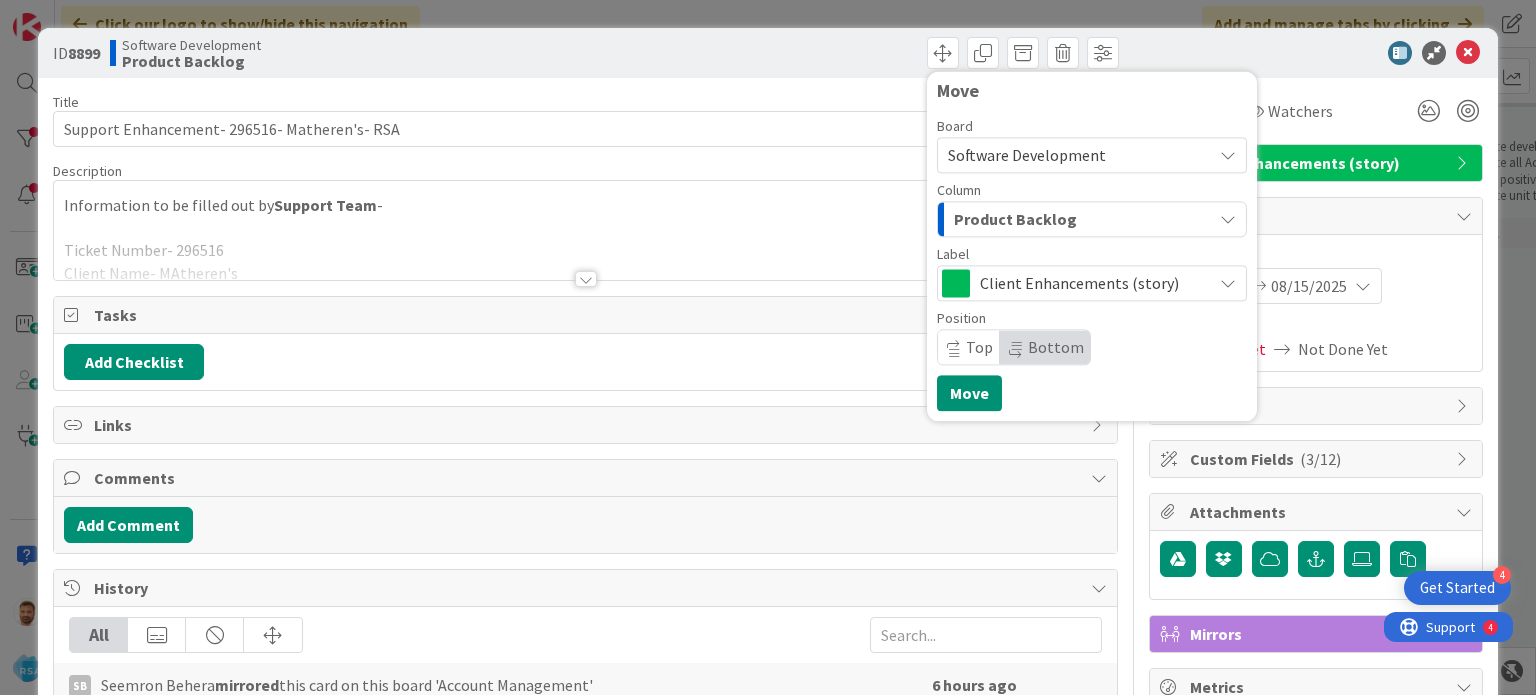 click on "Product Backlog" at bounding box center [1015, 219] 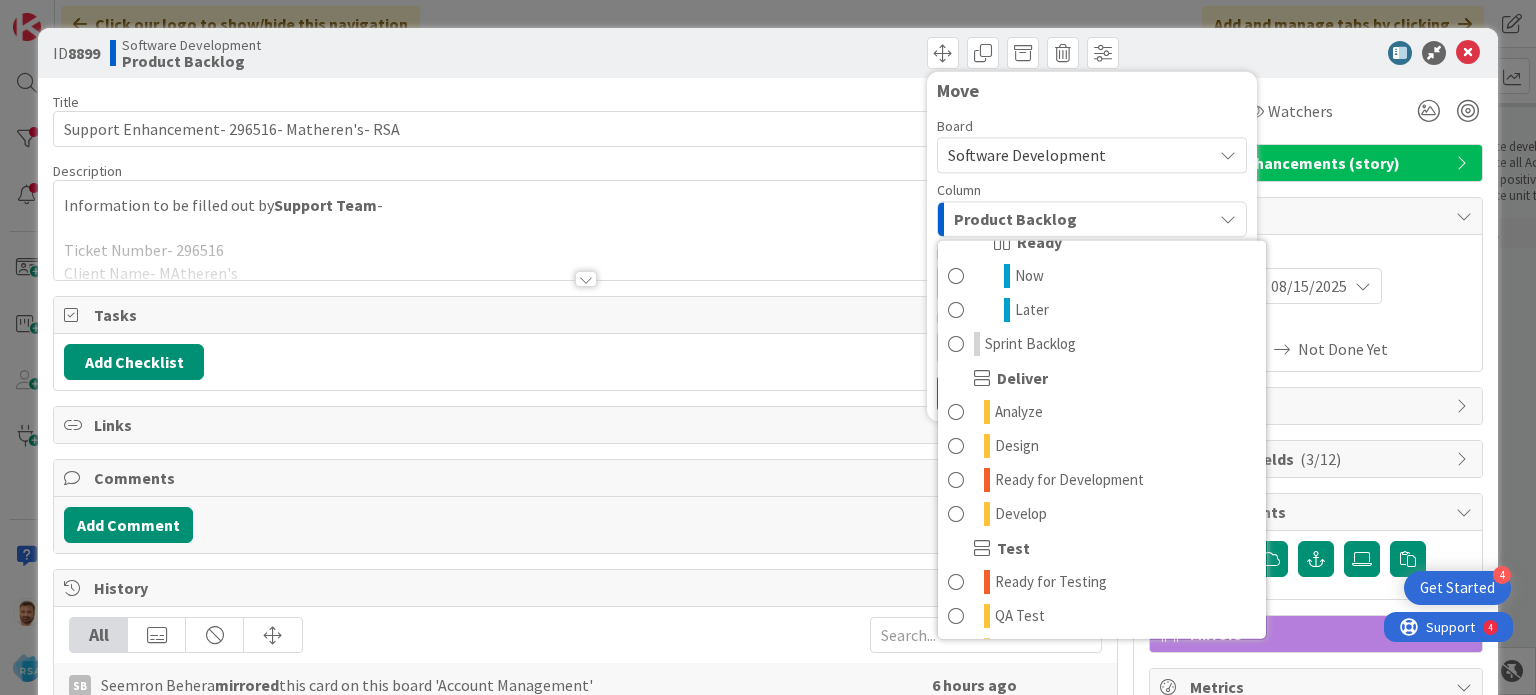 scroll, scrollTop: 300, scrollLeft: 0, axis: vertical 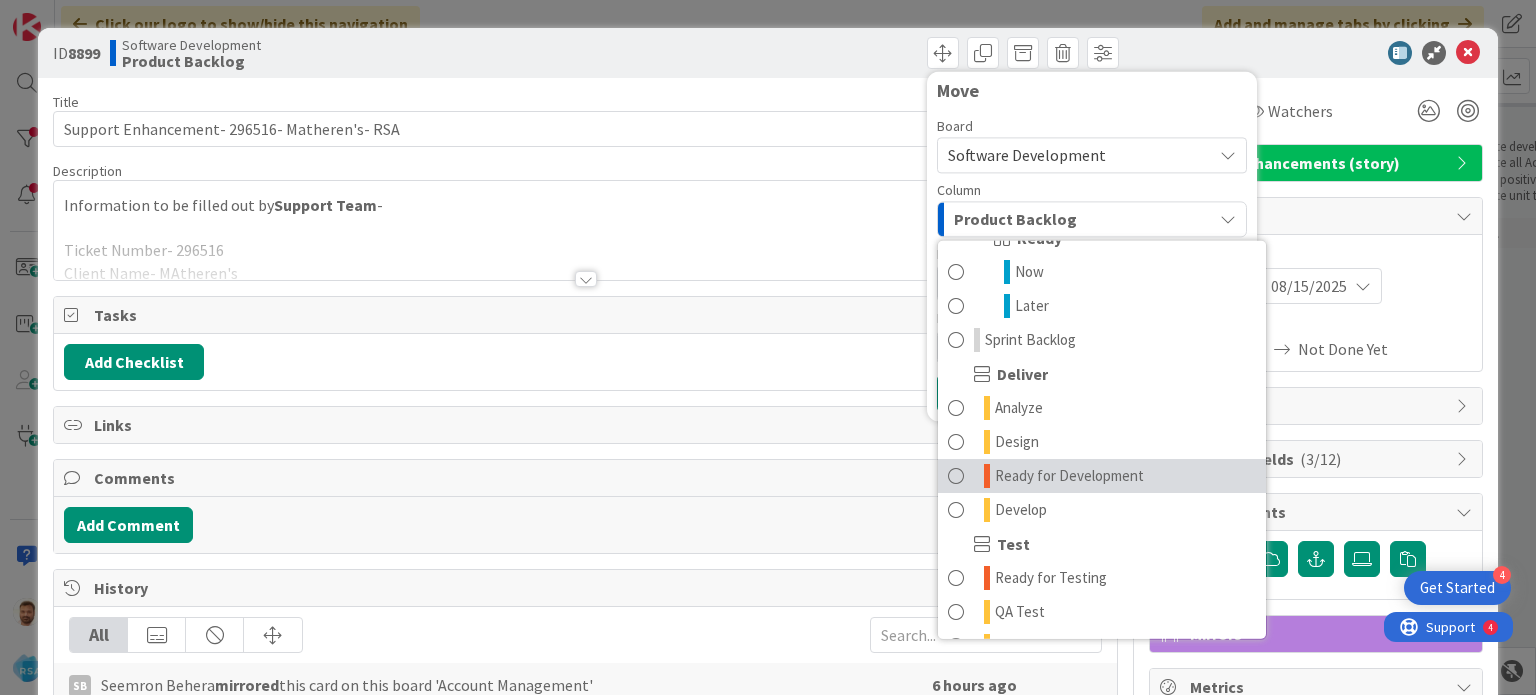 click on "Ready for Development" at bounding box center (1069, 476) 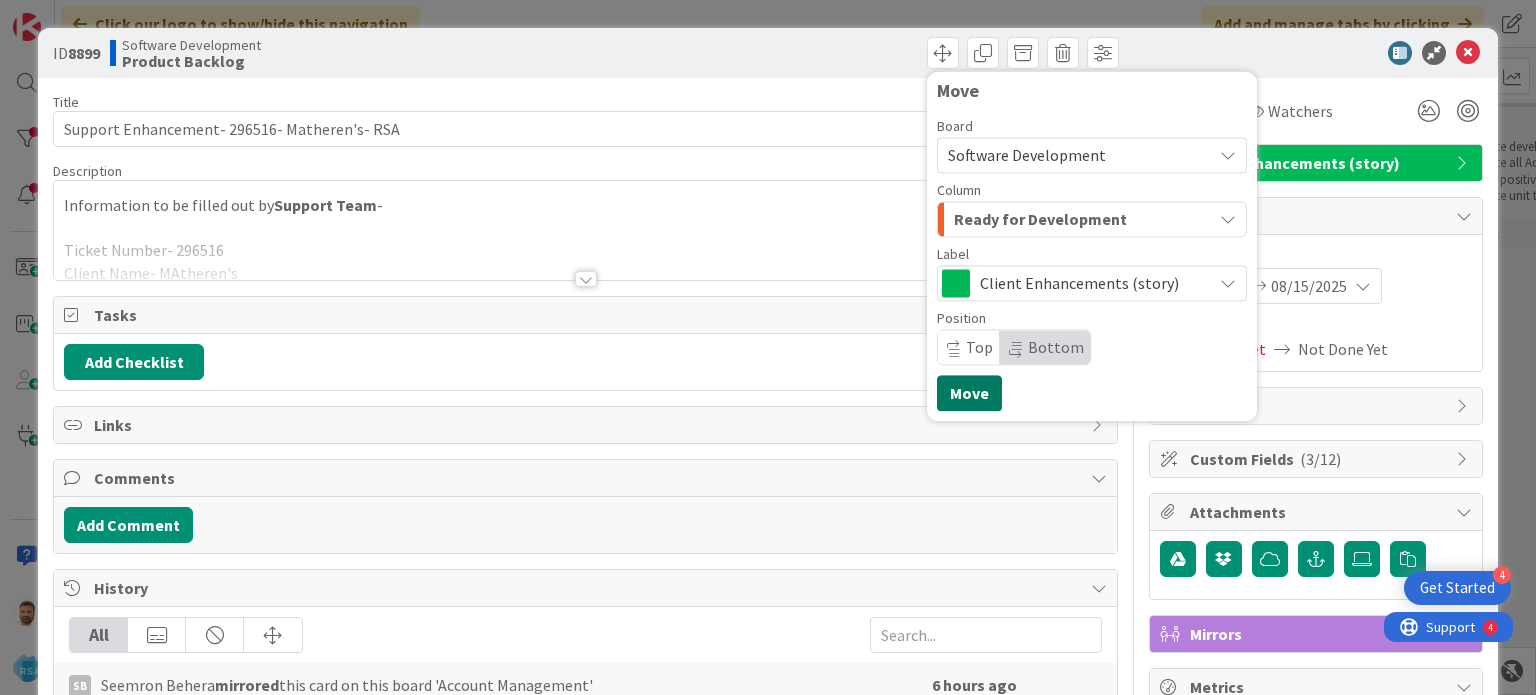 click on "Move" at bounding box center [969, 393] 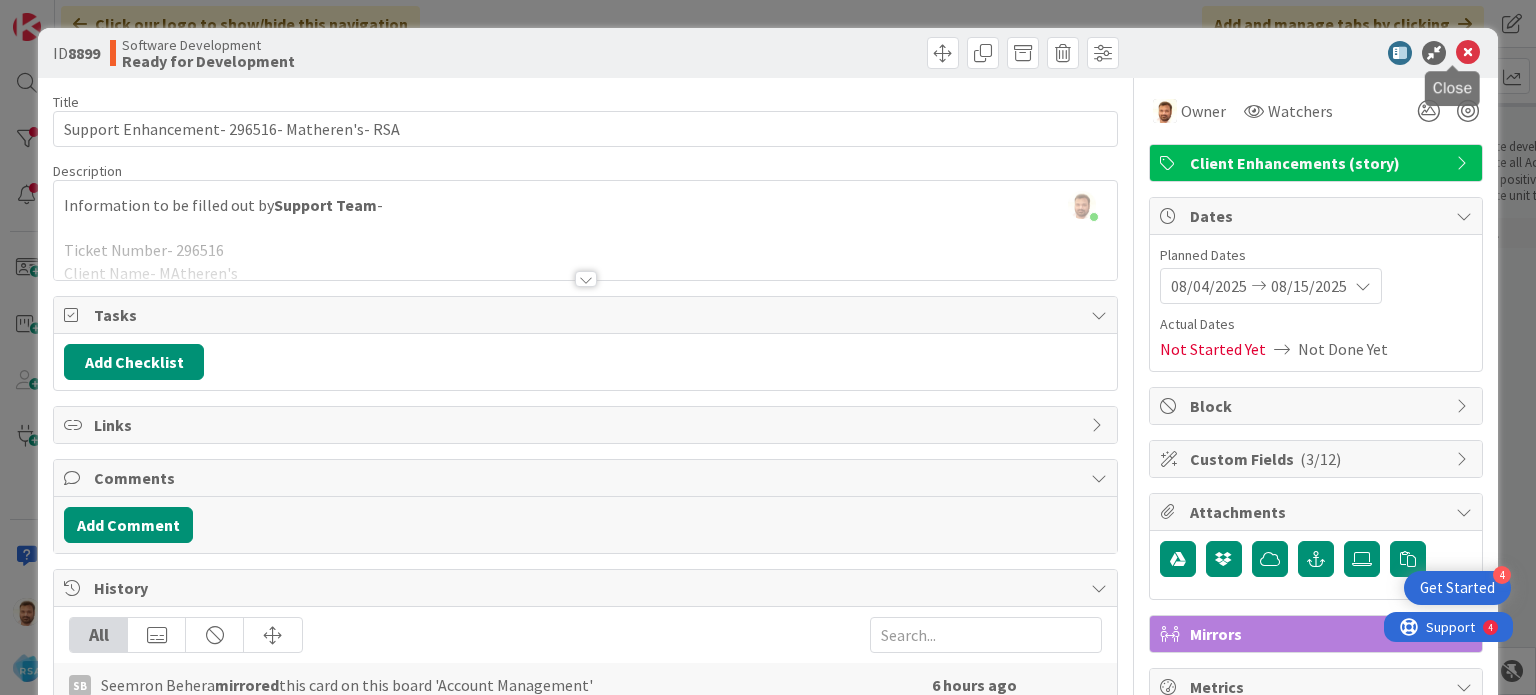 click at bounding box center (1468, 53) 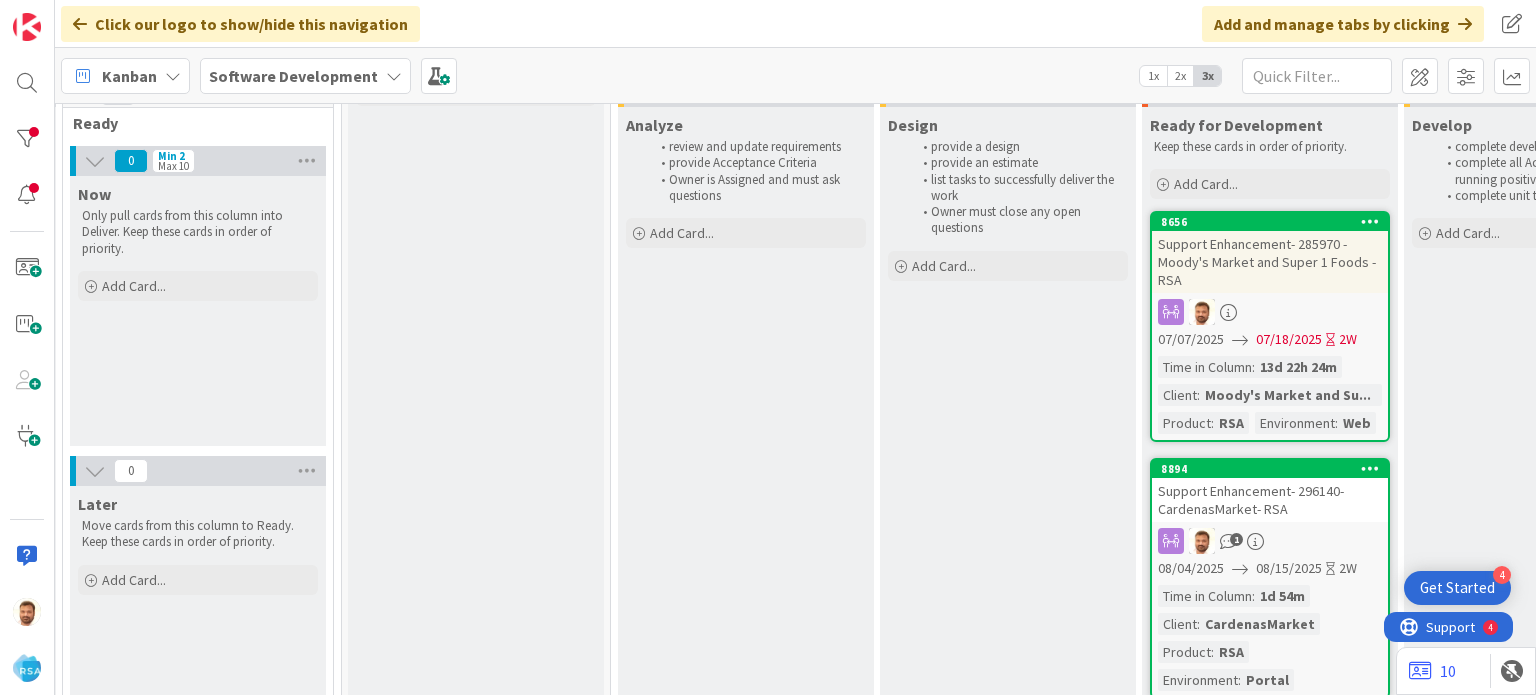 scroll, scrollTop: 0, scrollLeft: 0, axis: both 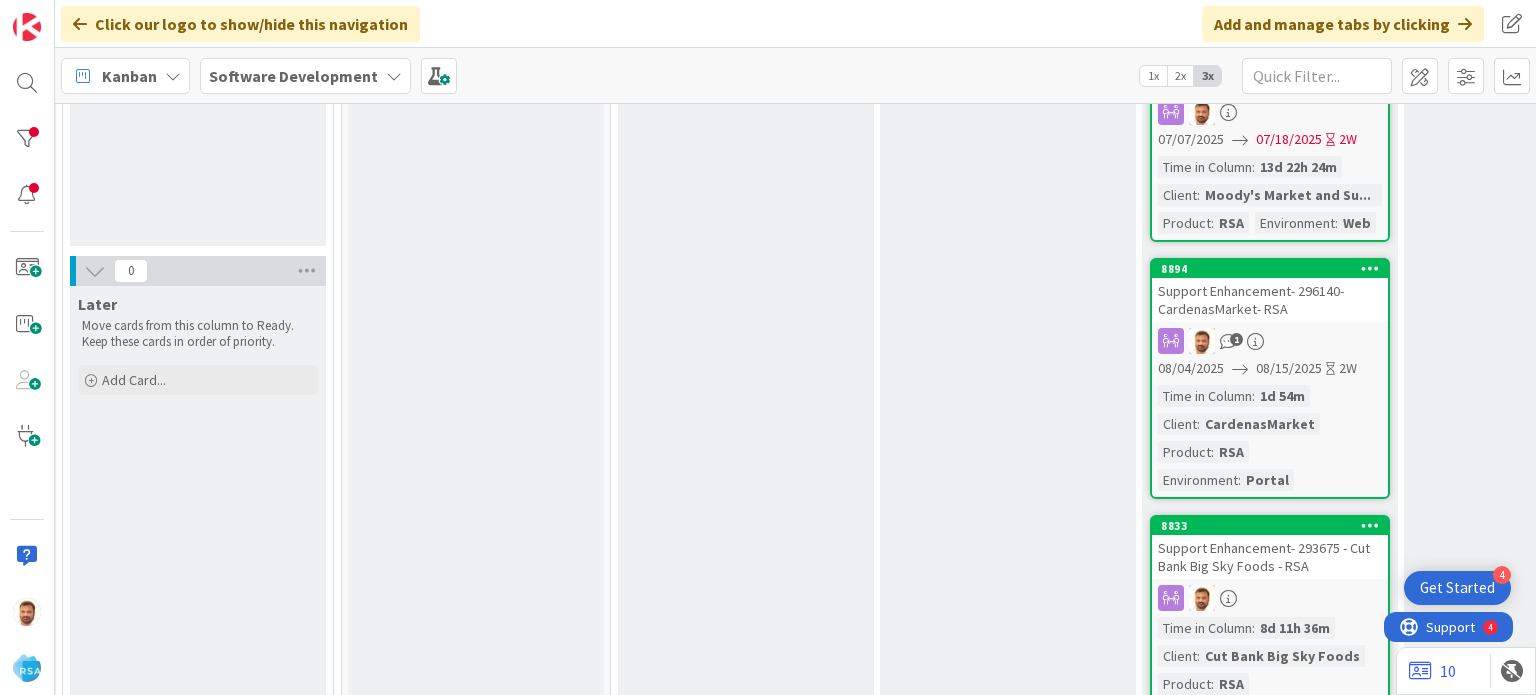 click on "Support Enhancement- 296140- CardenasMarket- RSA" at bounding box center [1270, 300] 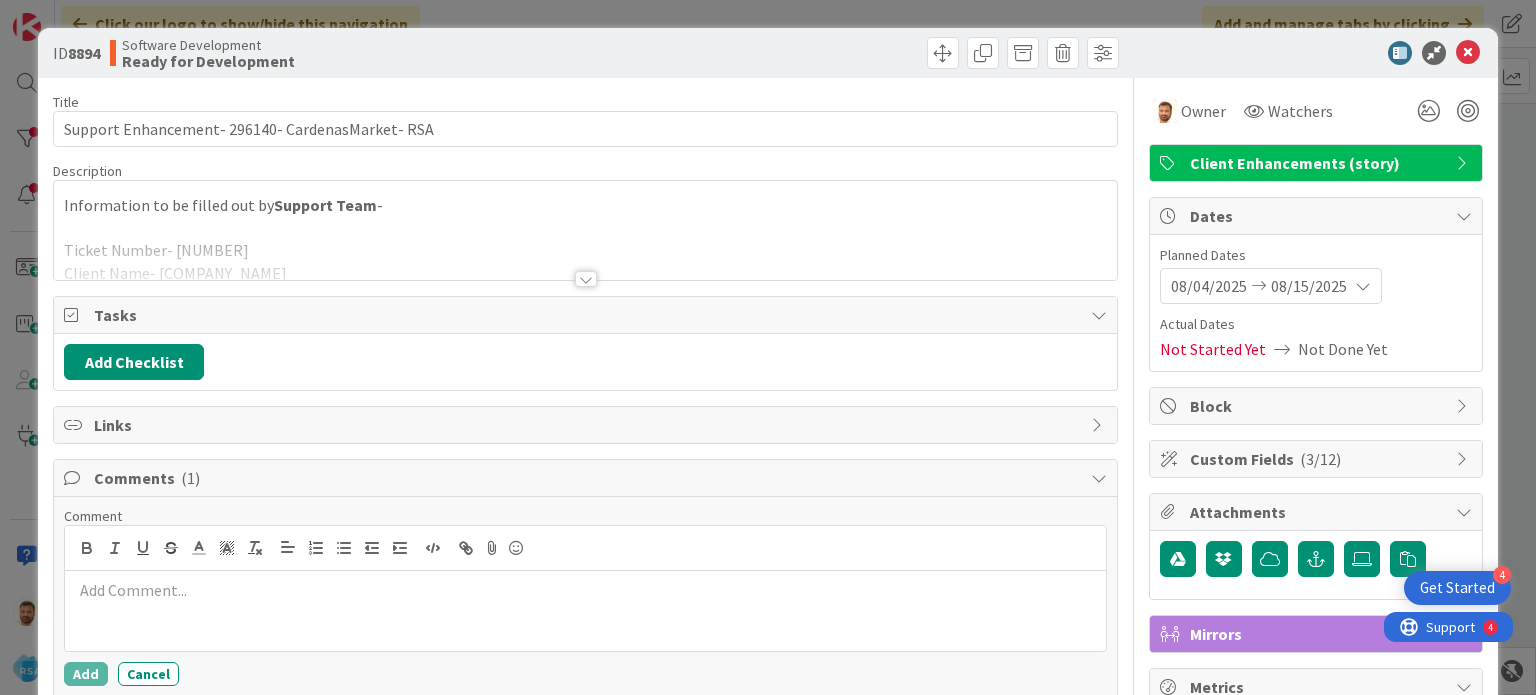 scroll, scrollTop: 0, scrollLeft: 0, axis: both 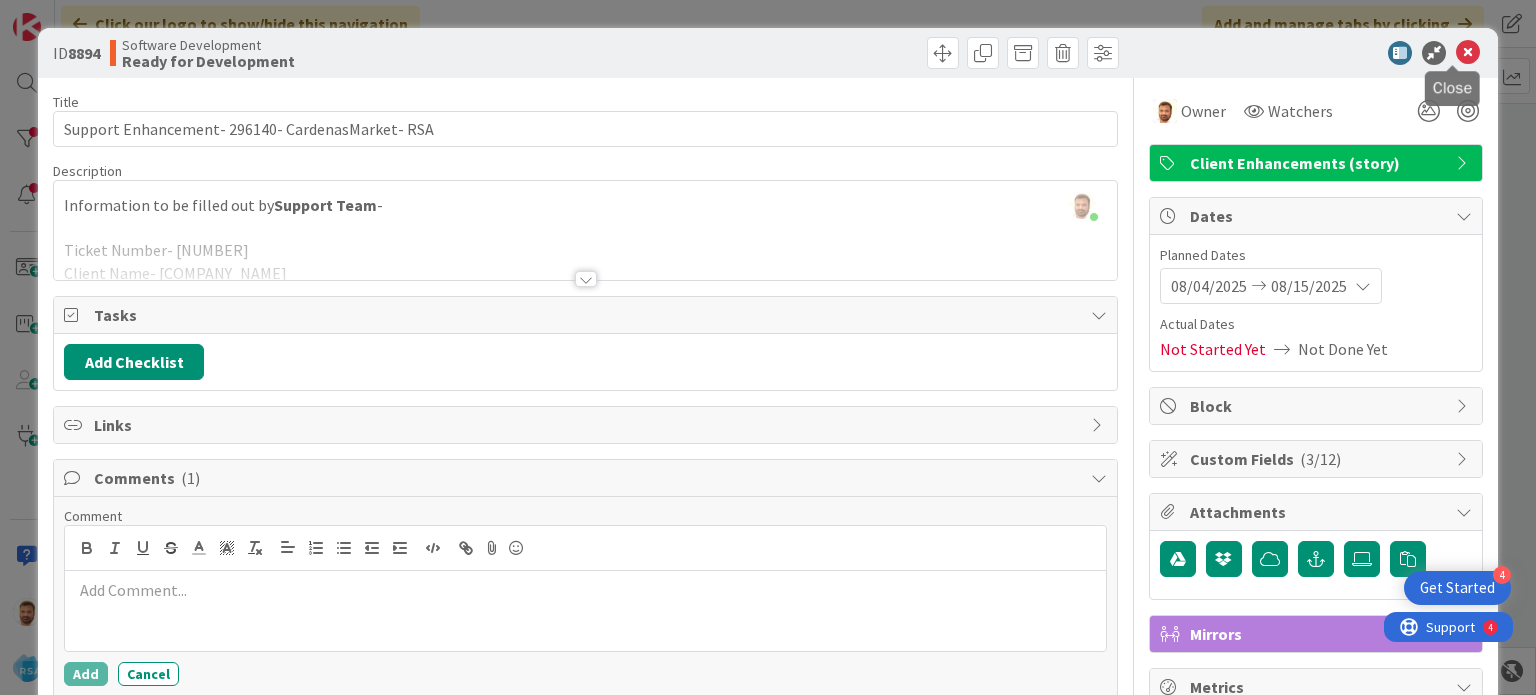click at bounding box center (1468, 53) 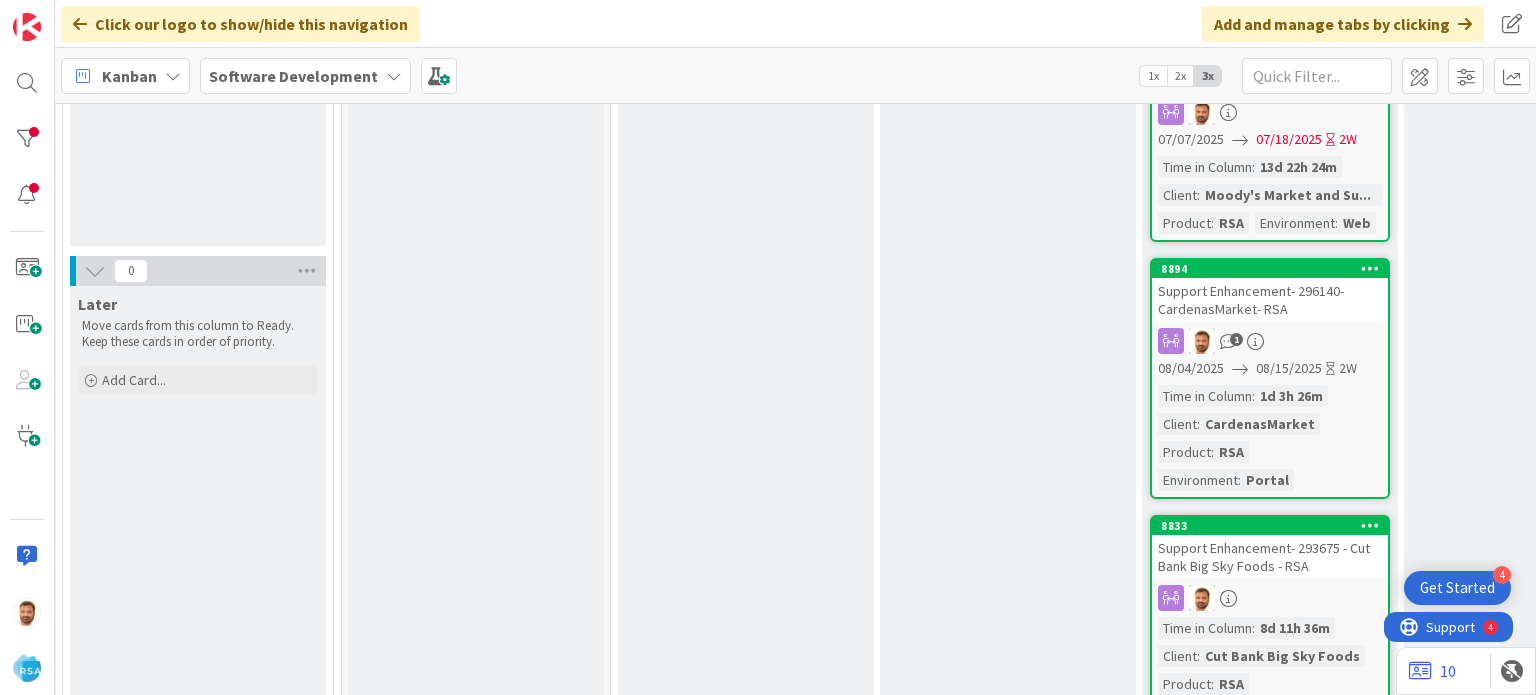 scroll, scrollTop: 0, scrollLeft: 0, axis: both 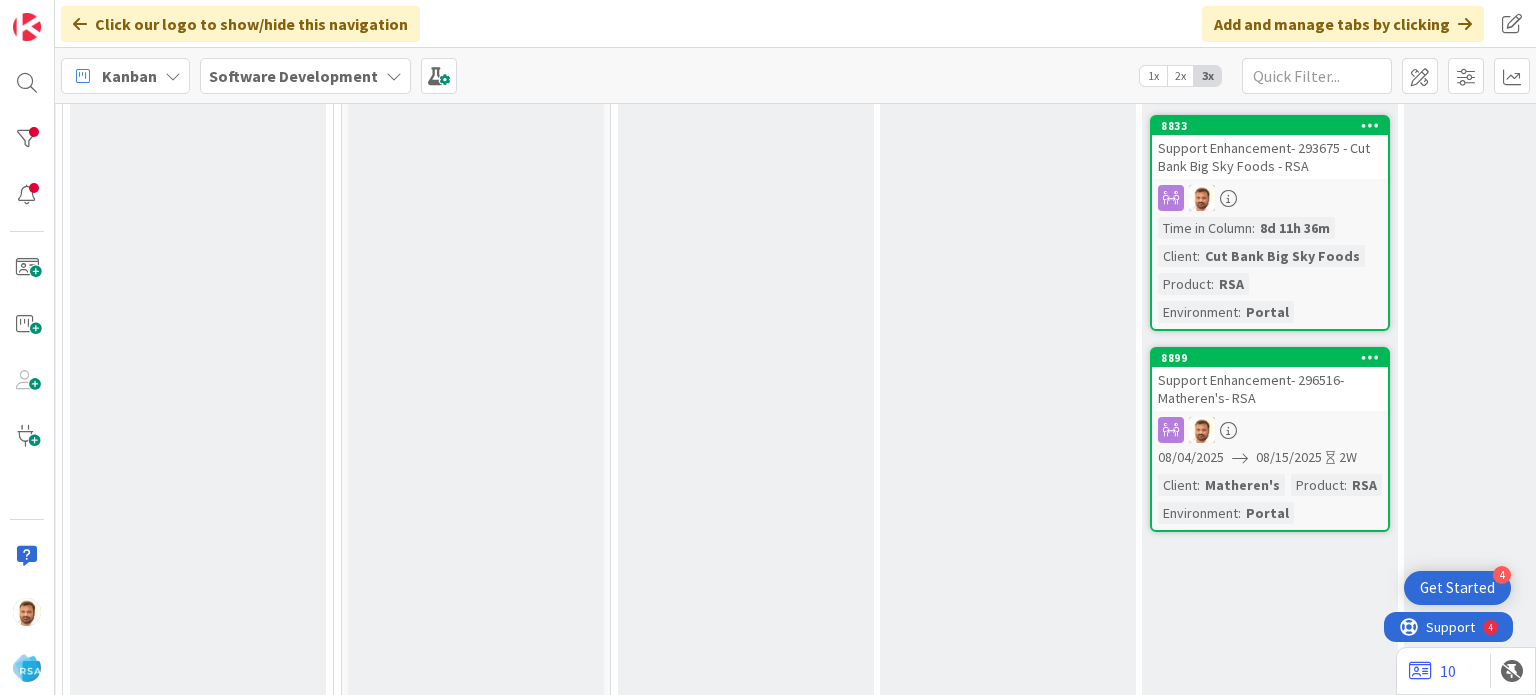 click on "Support Enhancement- 296516- Matheren's- RSA" at bounding box center [1270, 389] 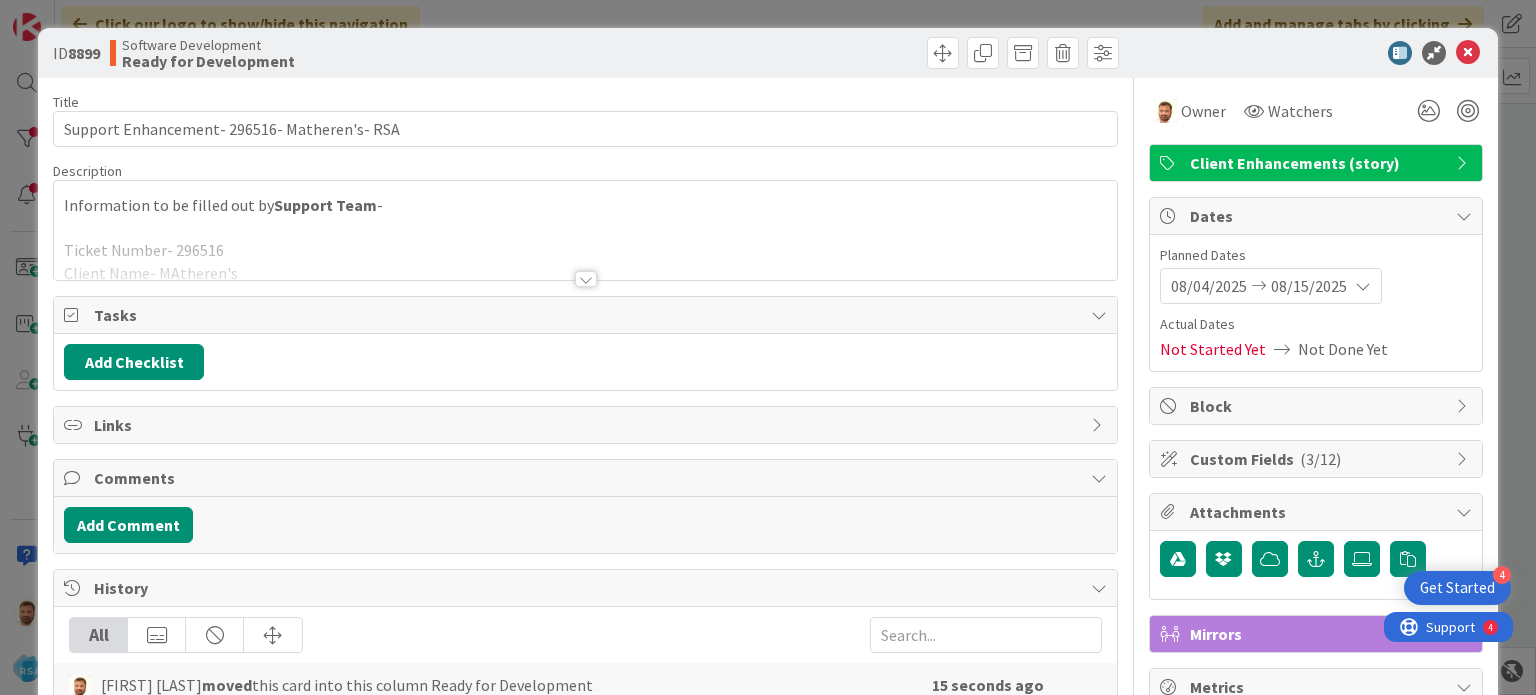 scroll, scrollTop: 0, scrollLeft: 0, axis: both 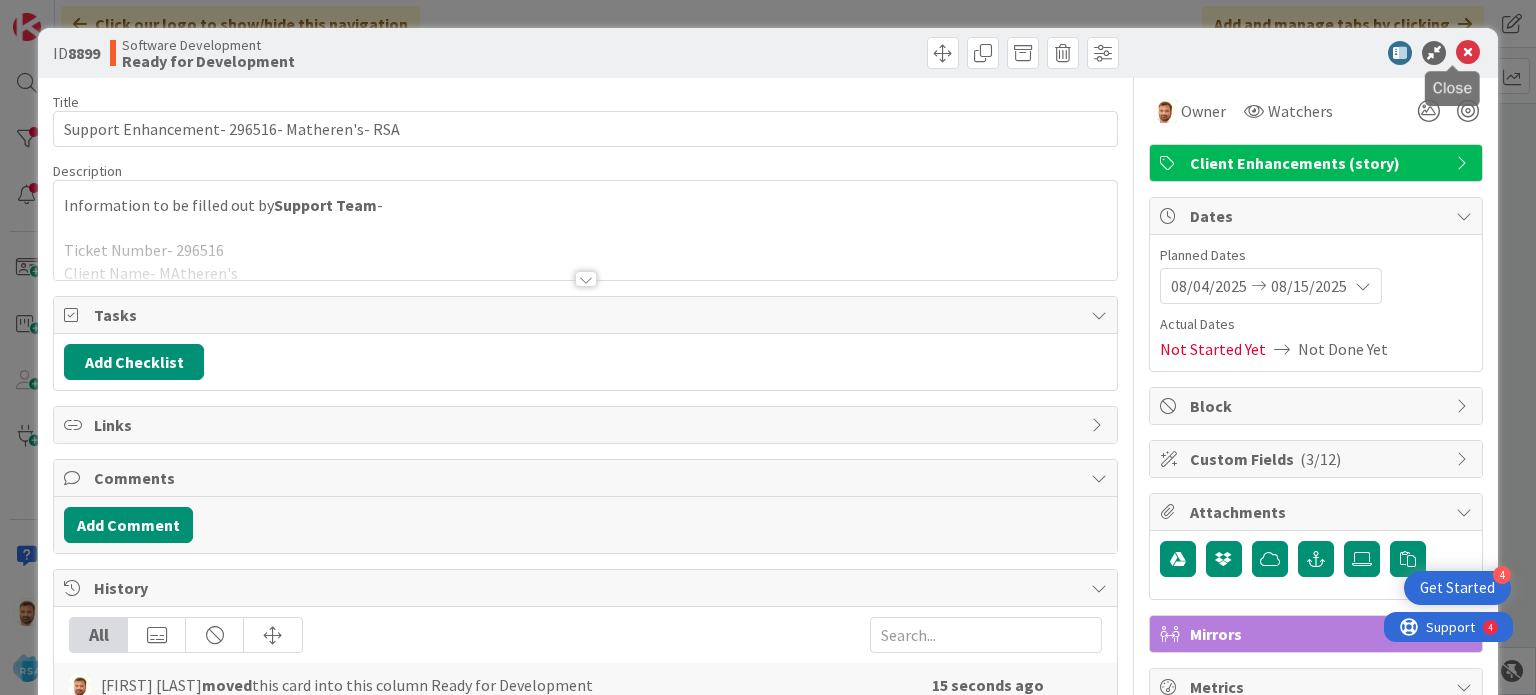click at bounding box center (1468, 53) 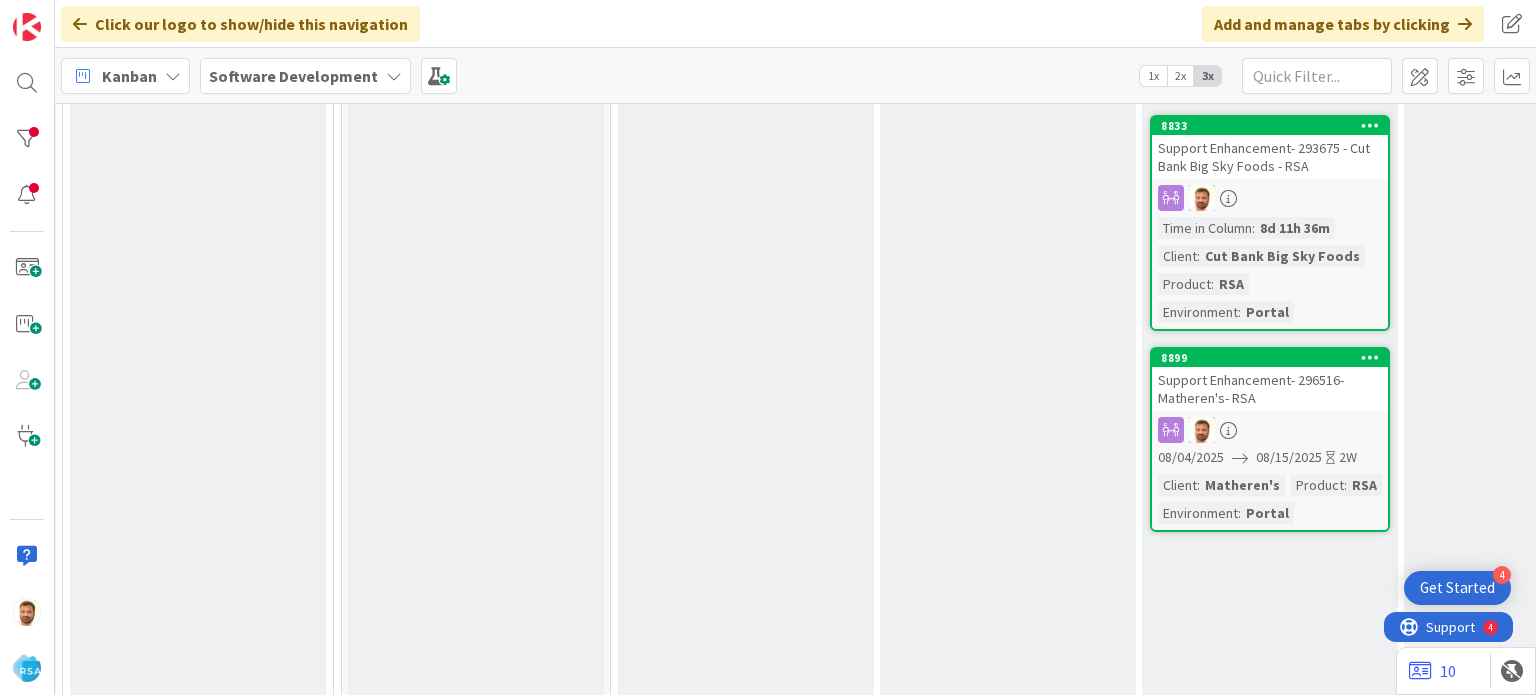 scroll, scrollTop: 0, scrollLeft: 0, axis: both 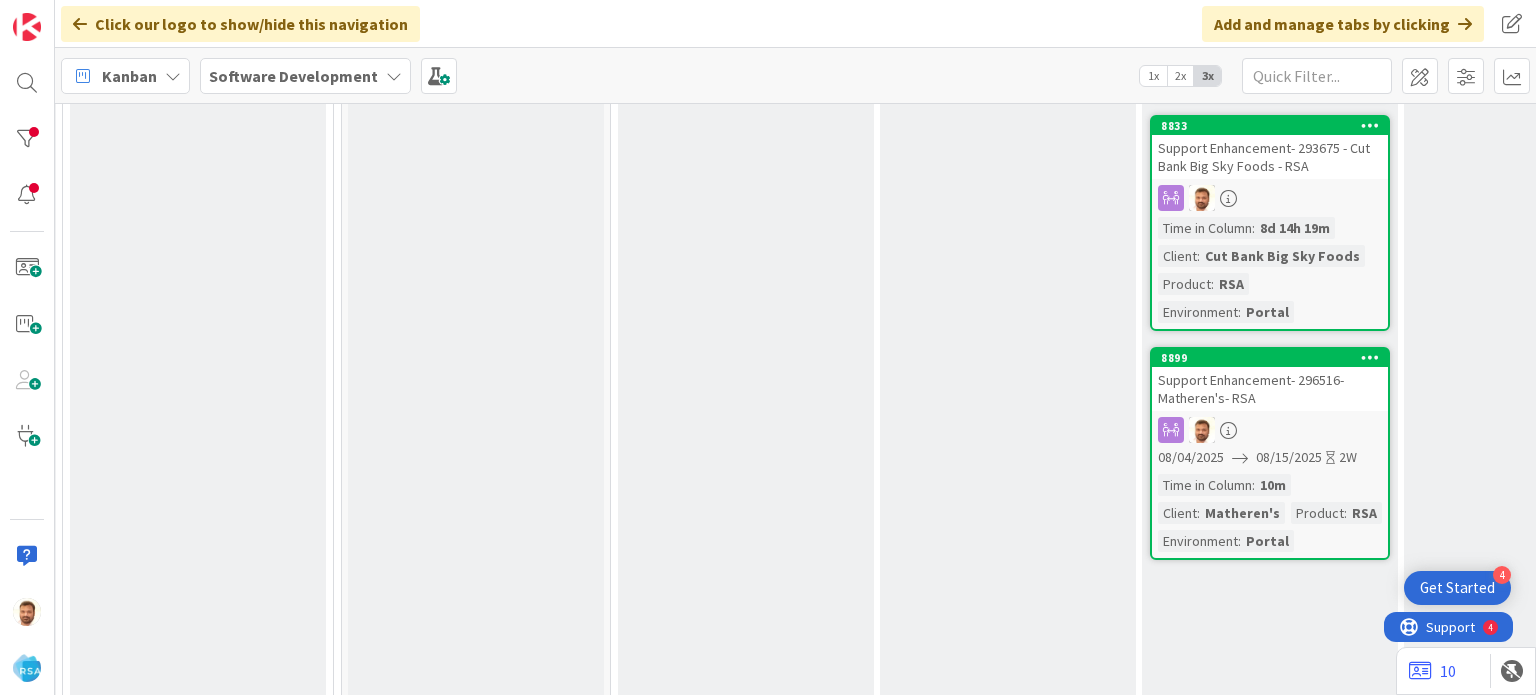 click on "Support Enhancement- 296516- Matheren's- RSA" at bounding box center (1270, 389) 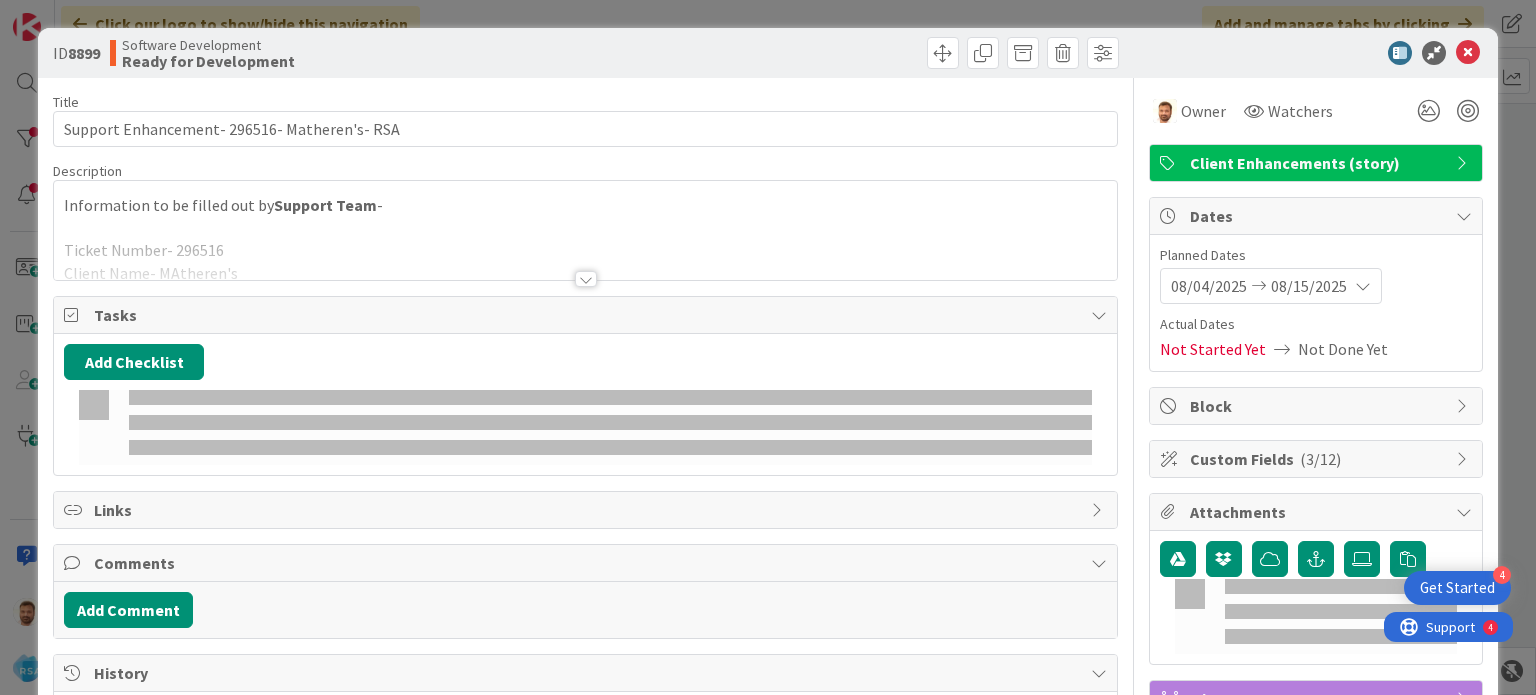 scroll, scrollTop: 0, scrollLeft: 0, axis: both 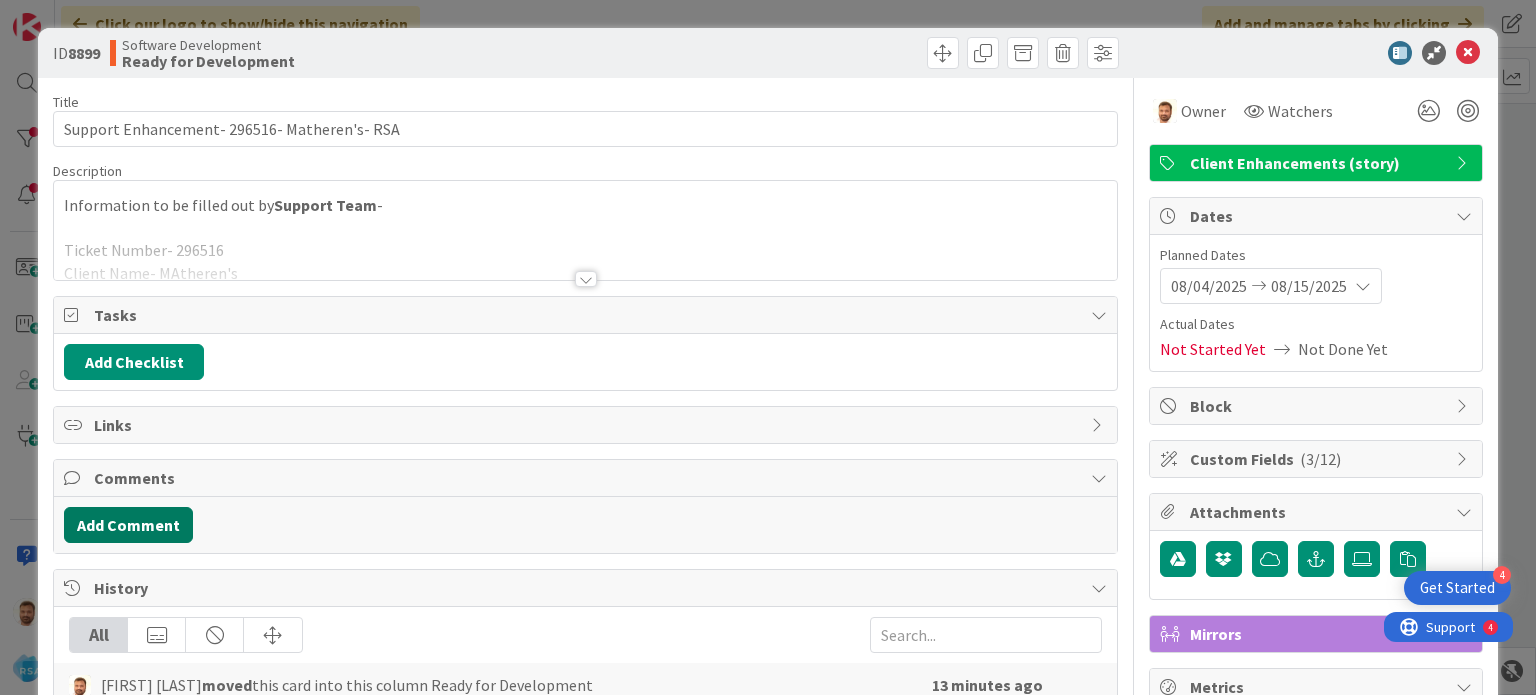 click on "Add Comment" at bounding box center (128, 525) 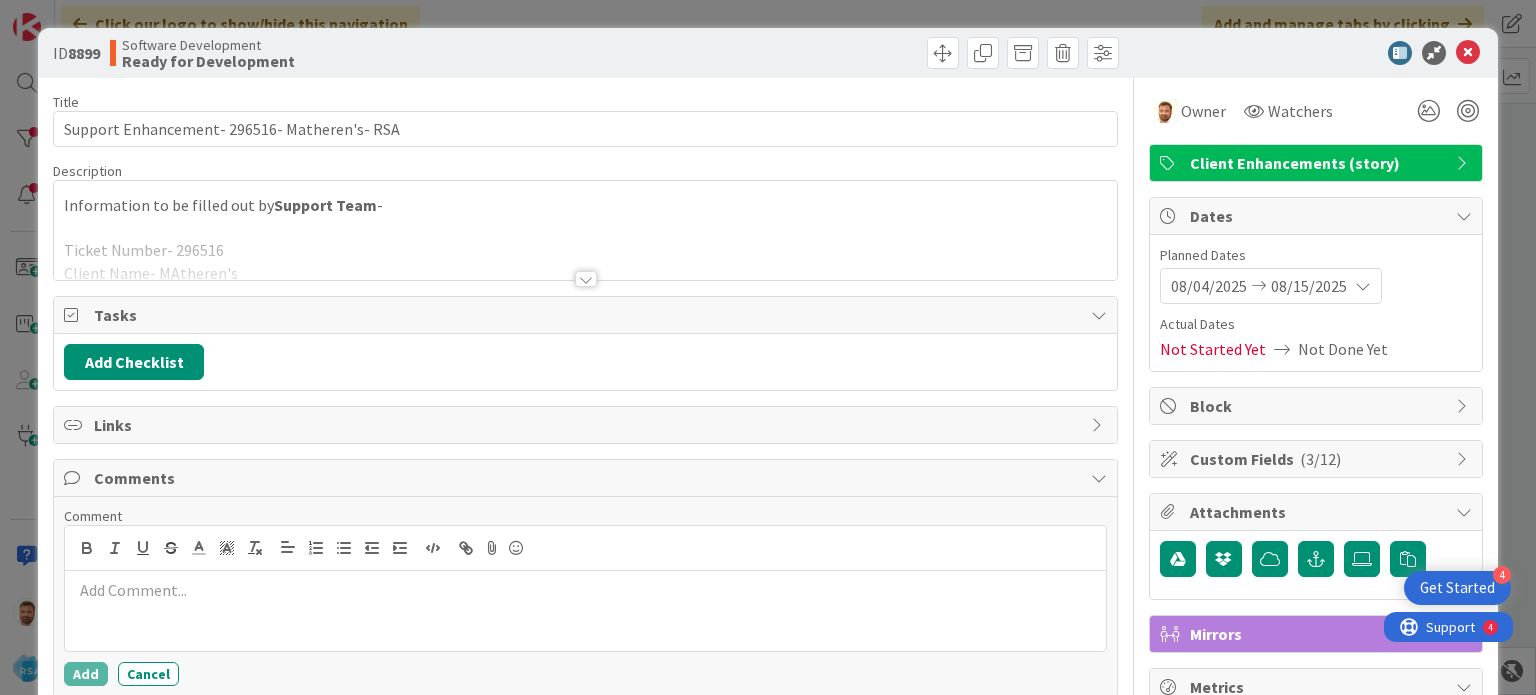 click at bounding box center [585, 590] 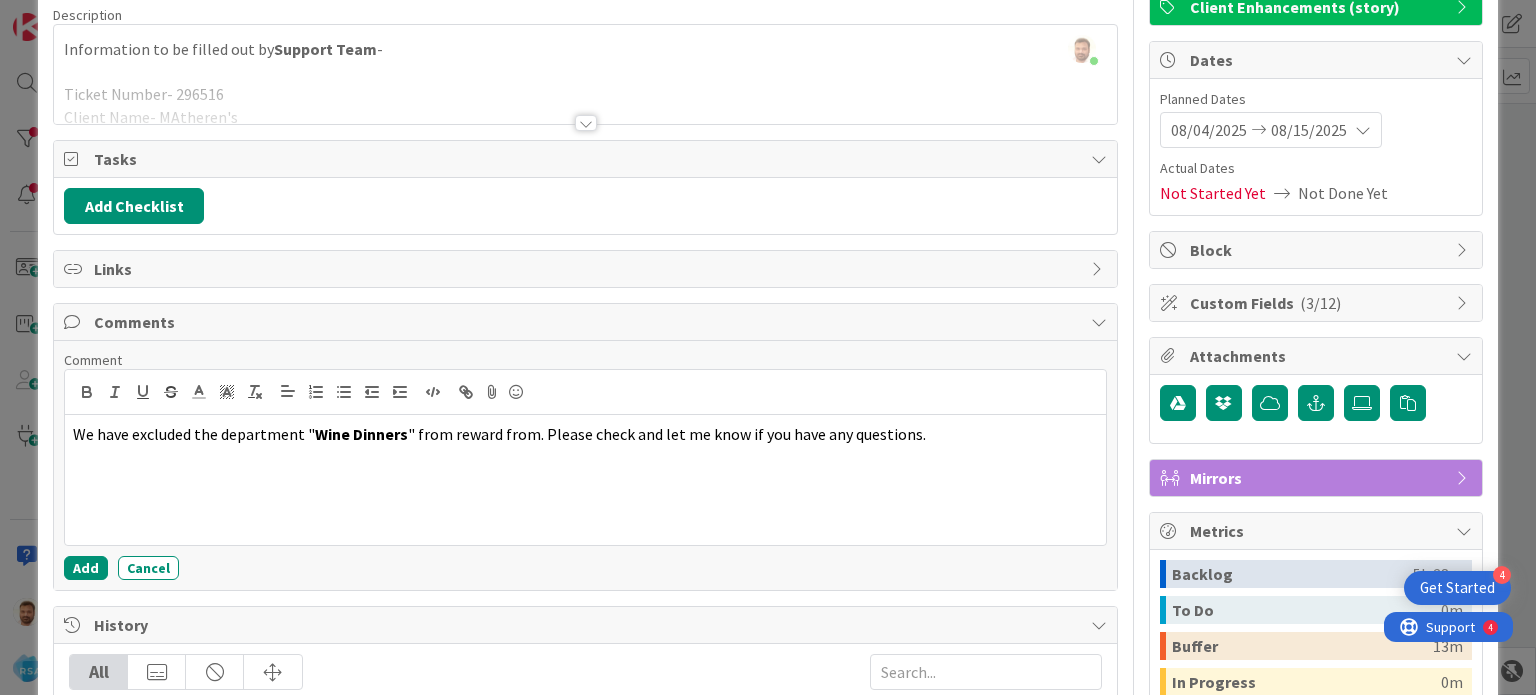 scroll, scrollTop: 200, scrollLeft: 0, axis: vertical 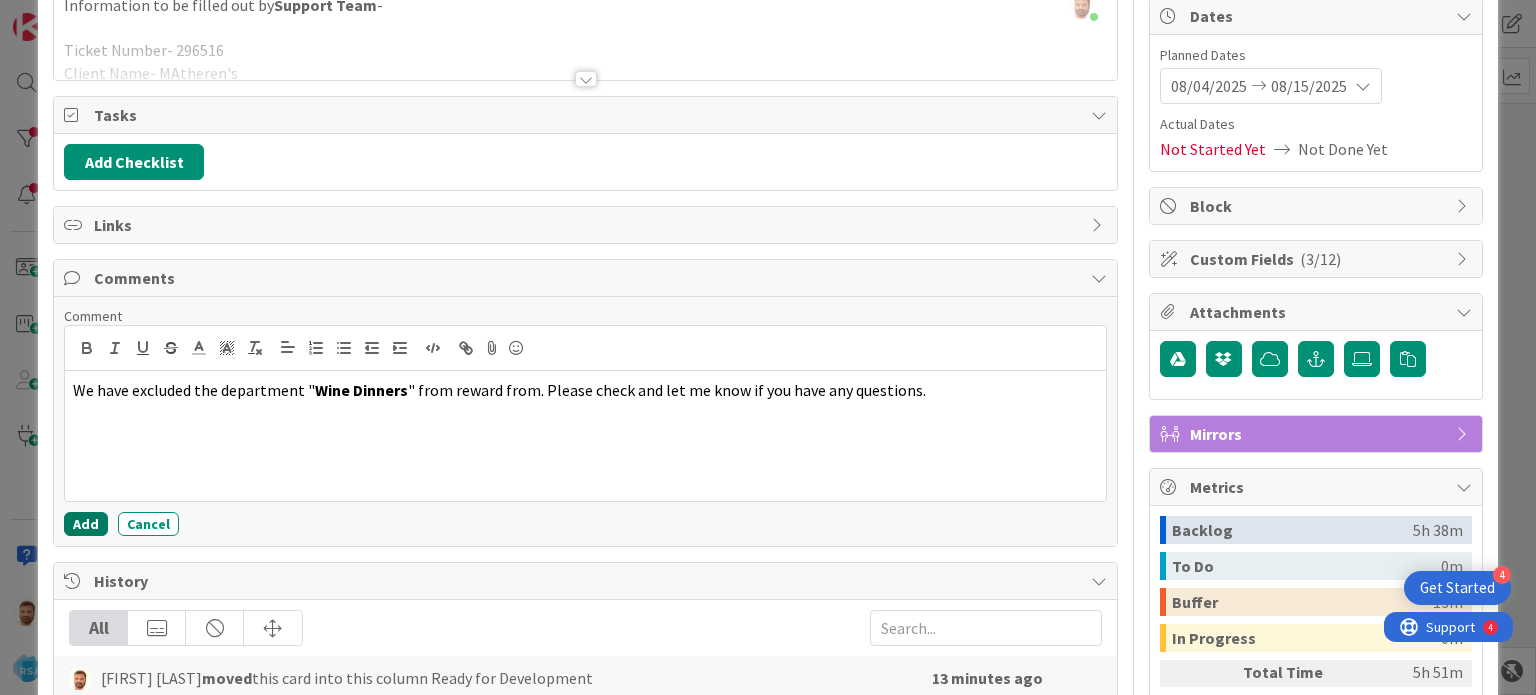 click on "Add" at bounding box center [86, 524] 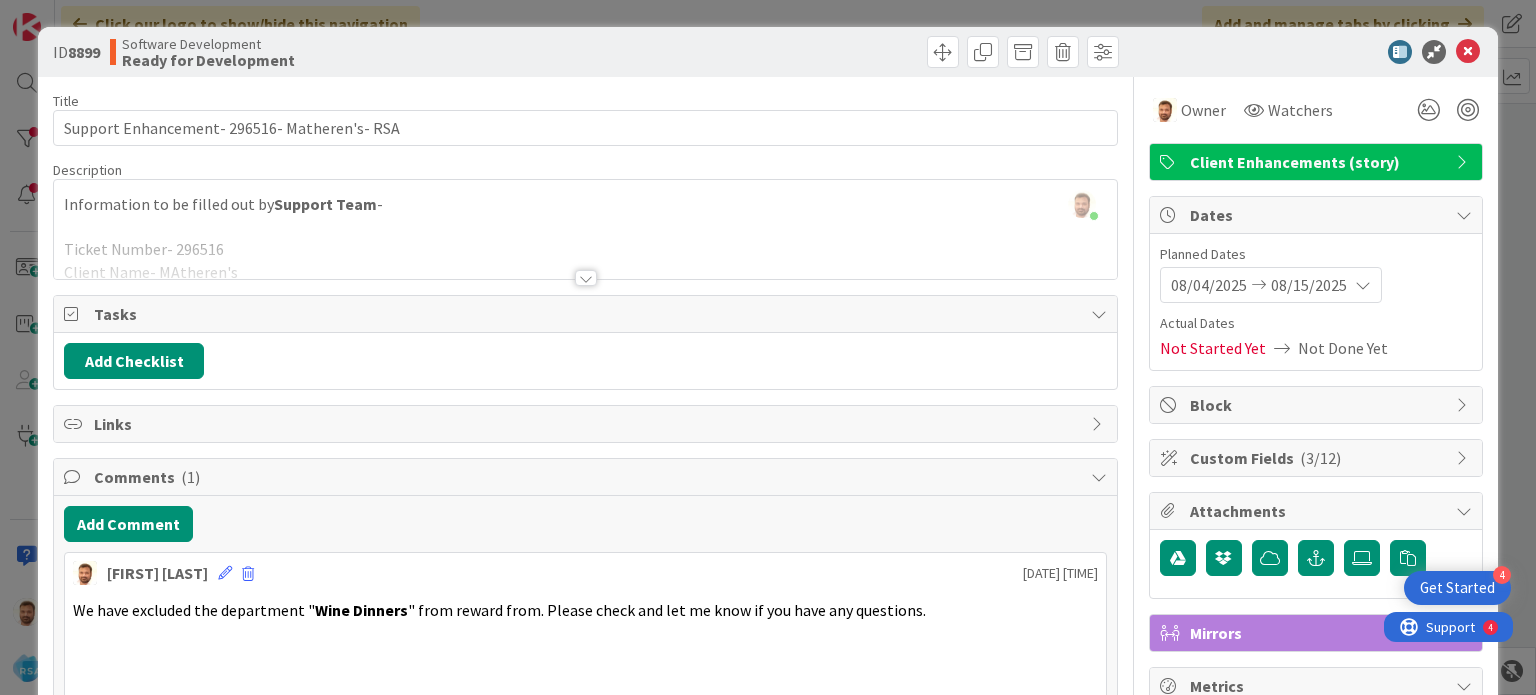 scroll, scrollTop: 0, scrollLeft: 0, axis: both 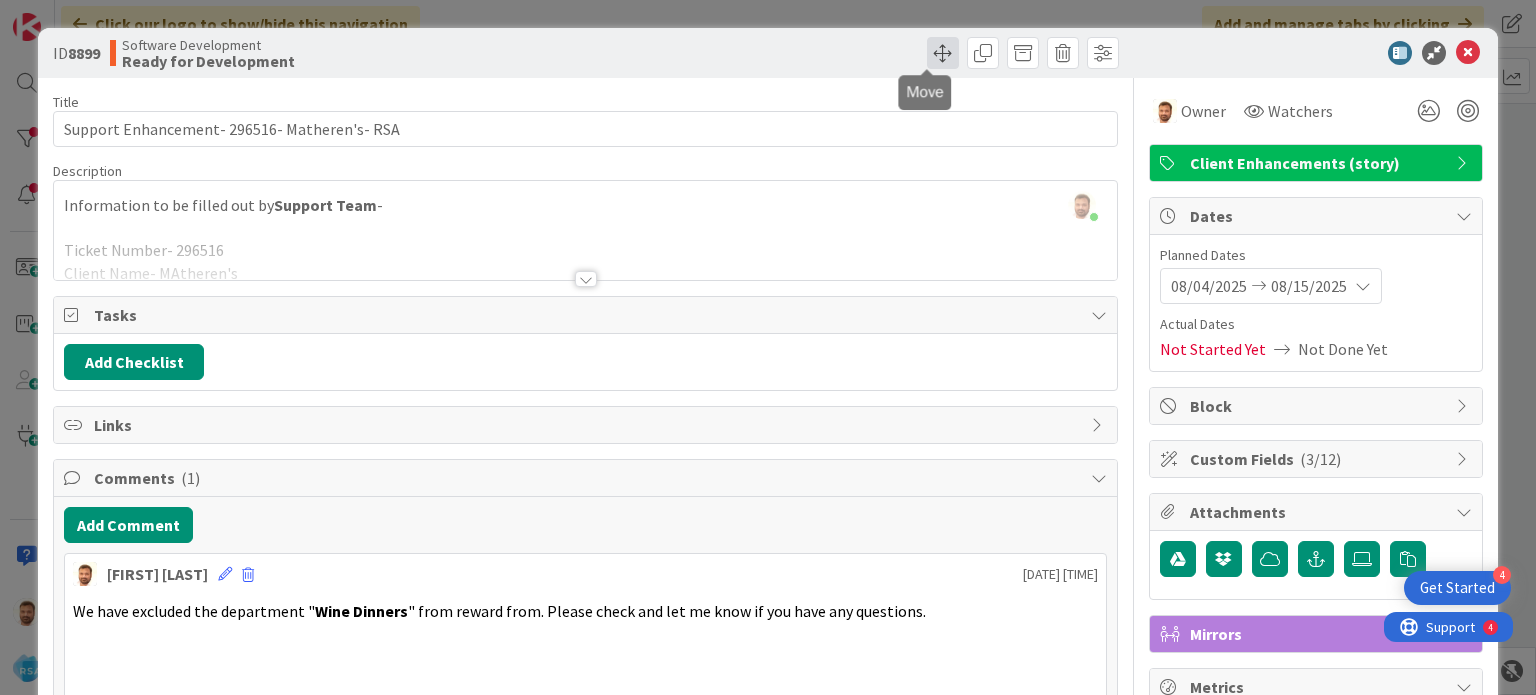 click at bounding box center [943, 53] 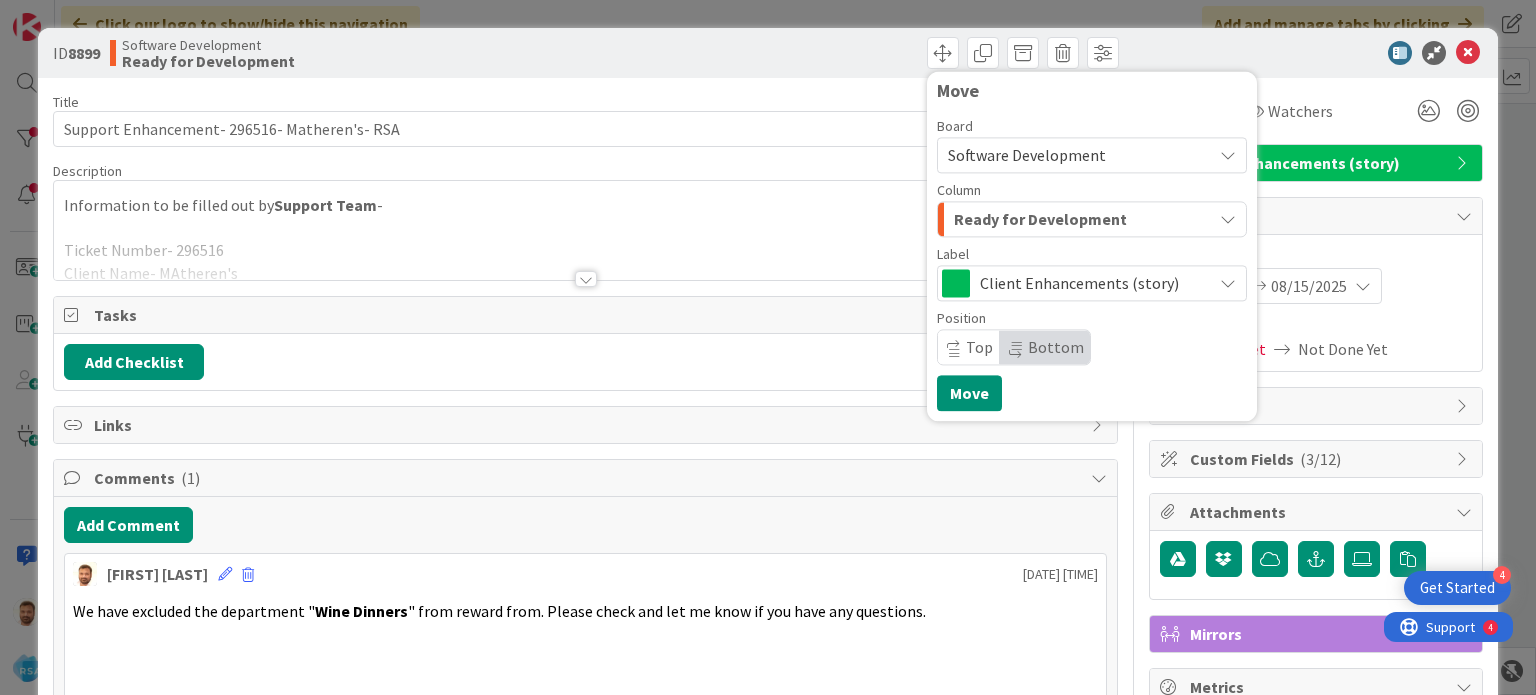 click on "Ready for Development" at bounding box center [1040, 219] 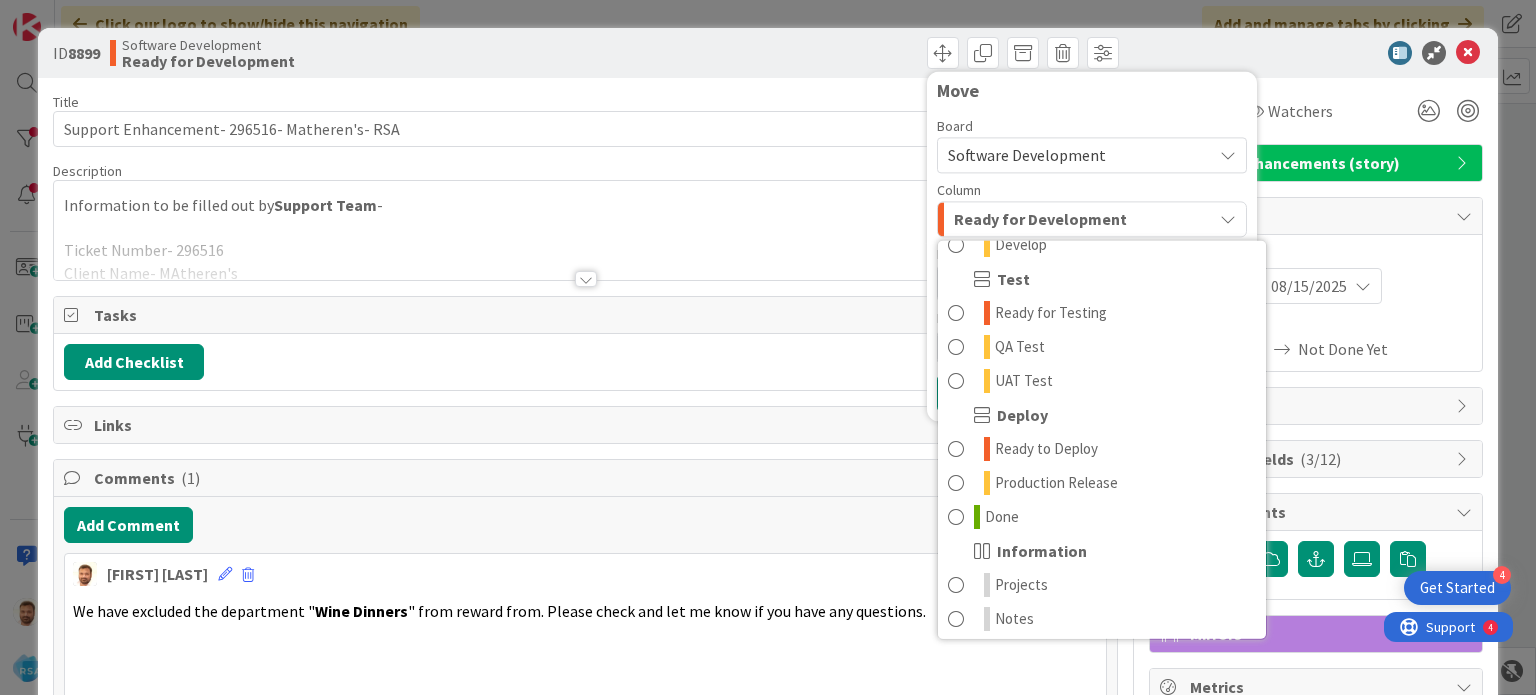 scroll, scrollTop: 569, scrollLeft: 0, axis: vertical 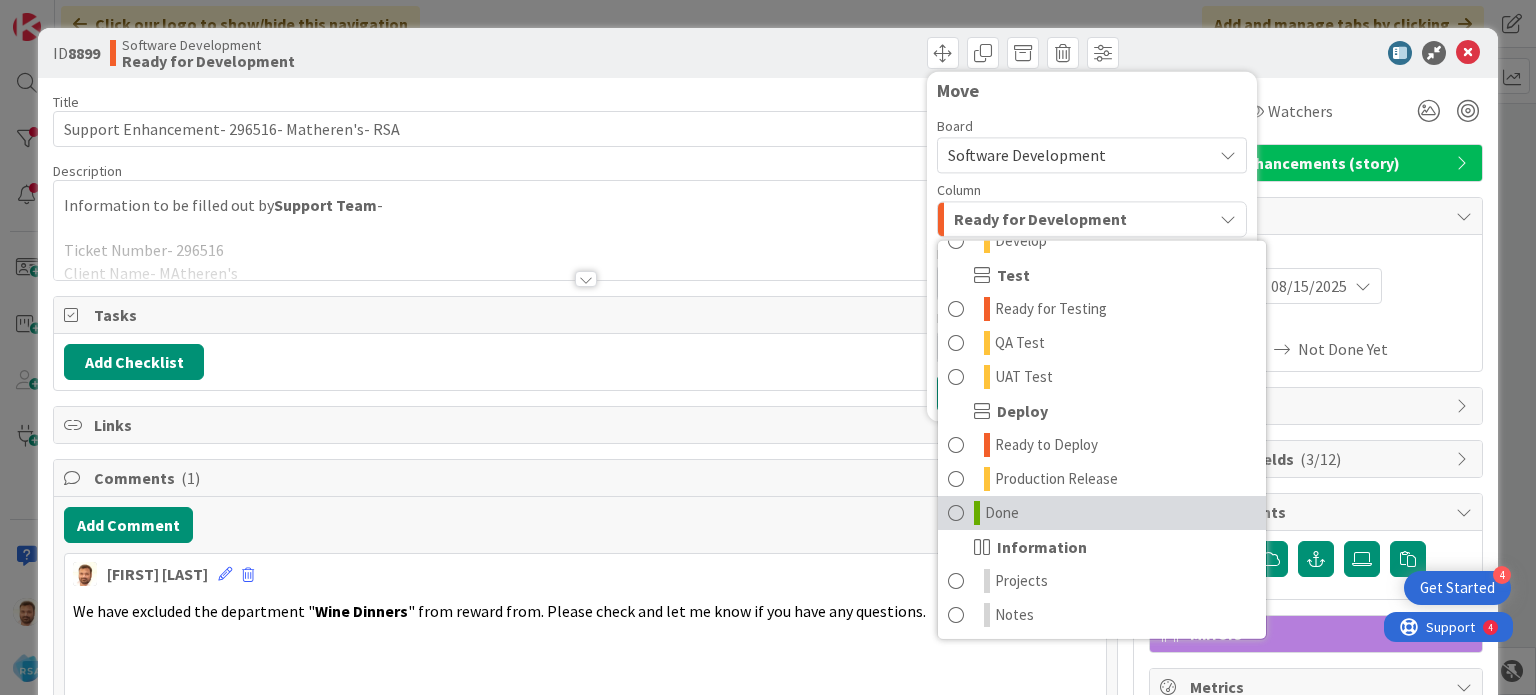 click on "Done" at bounding box center (1102, 513) 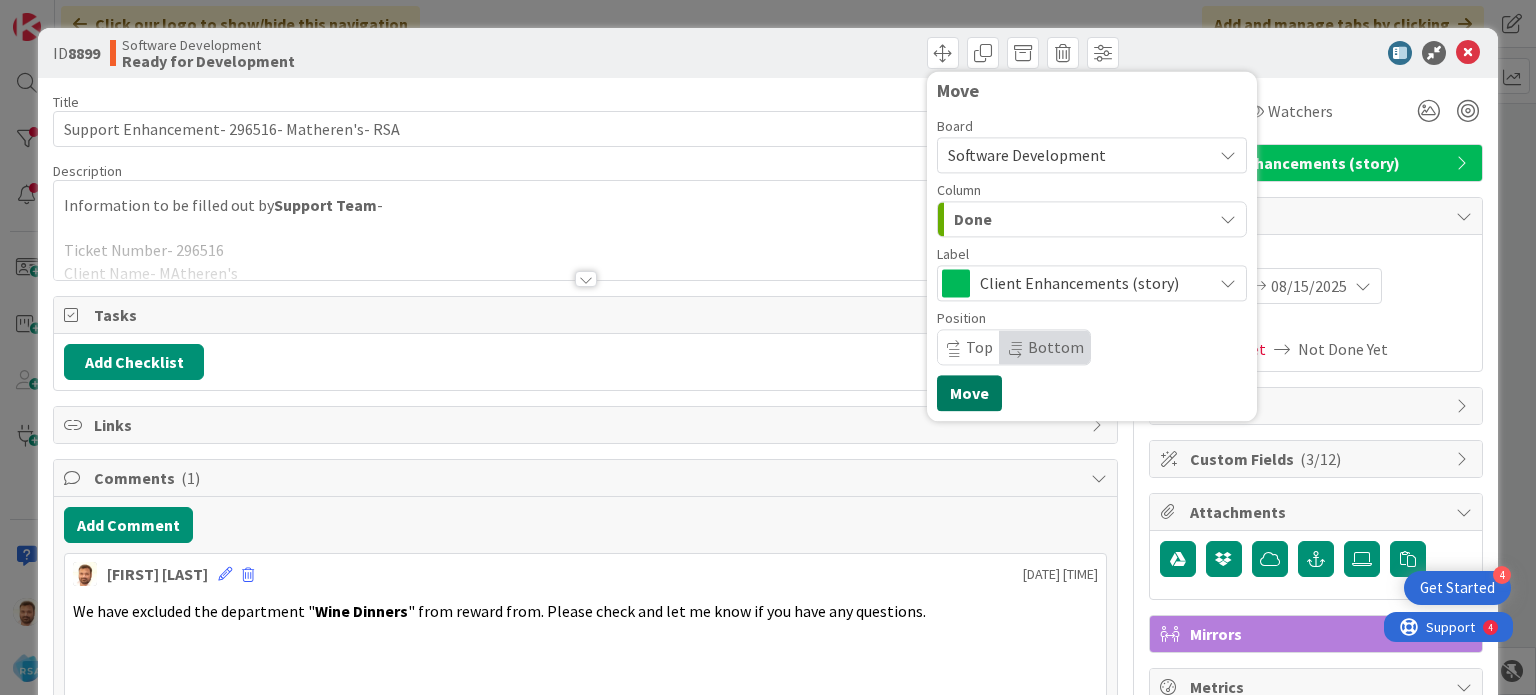 click on "Move" at bounding box center (969, 393) 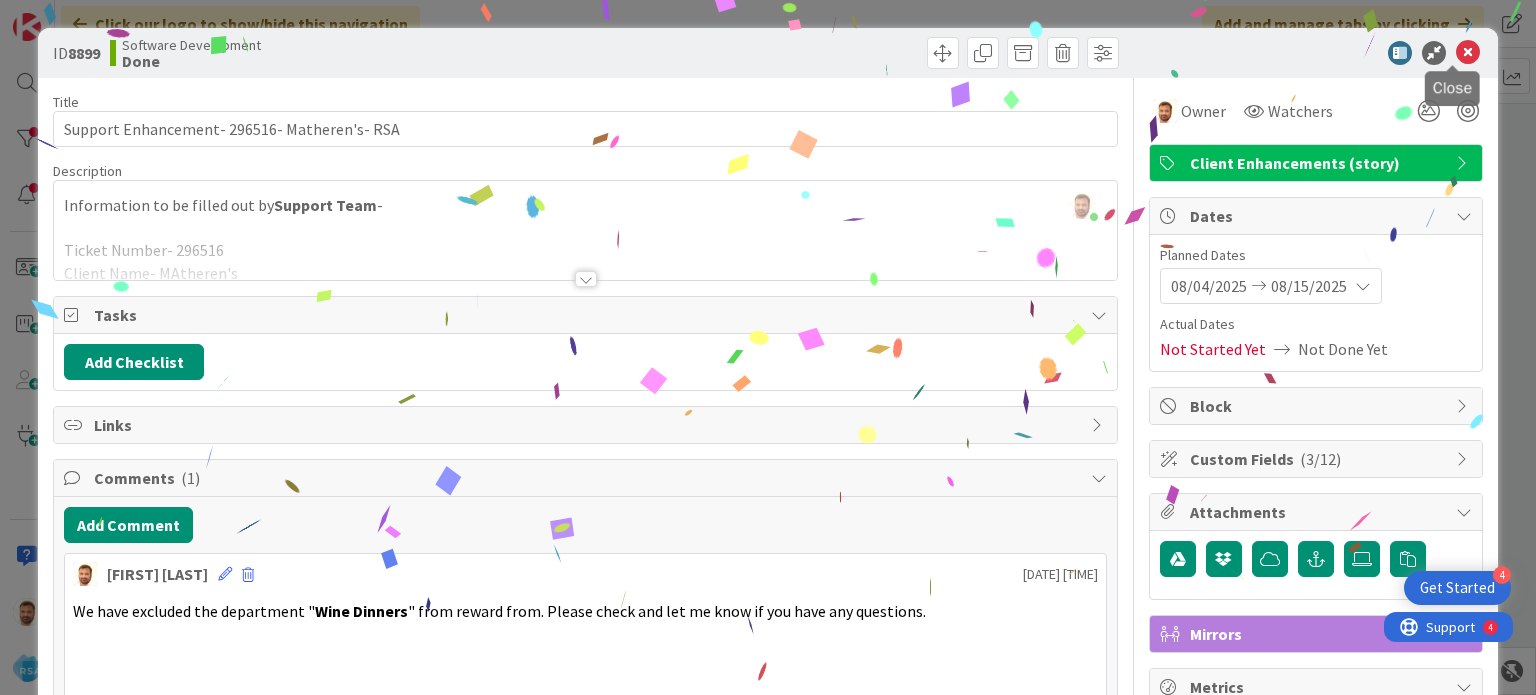 click at bounding box center (1468, 53) 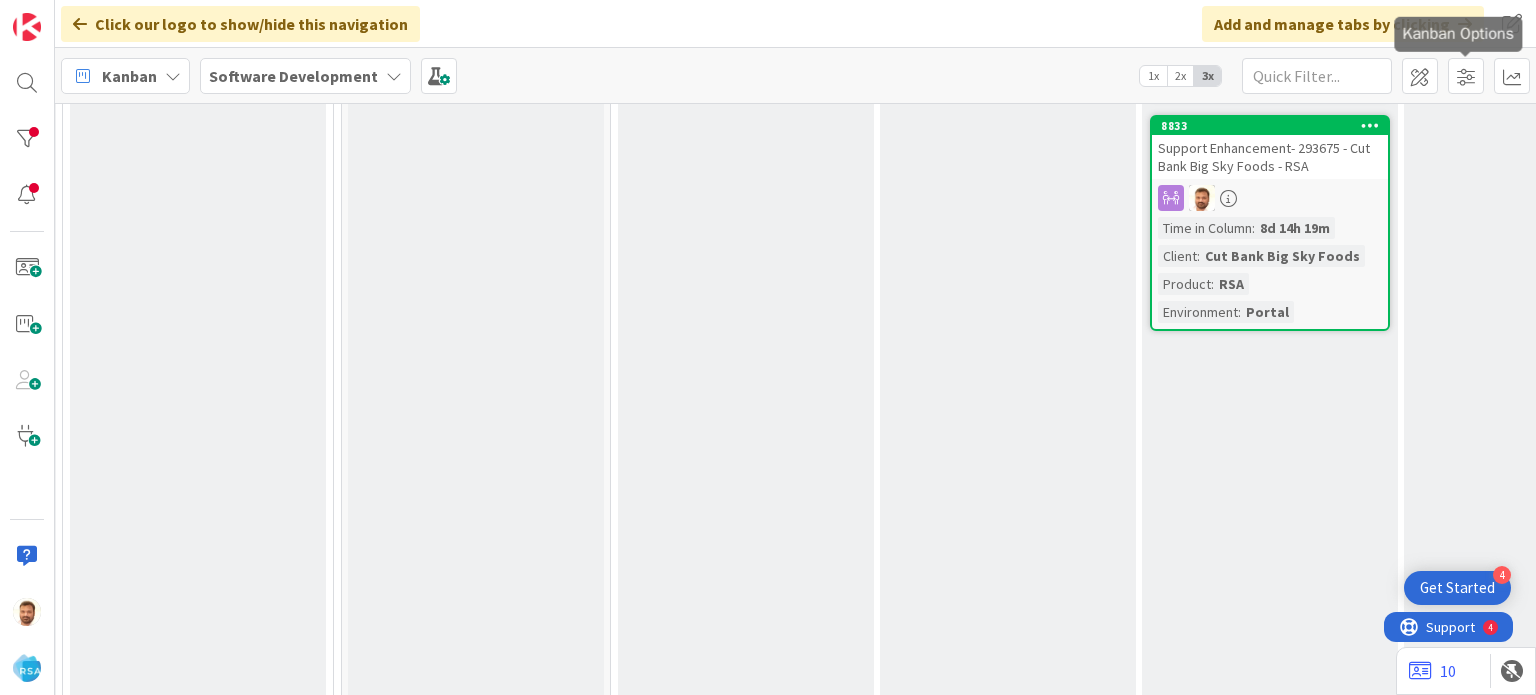 scroll, scrollTop: 0, scrollLeft: 0, axis: both 